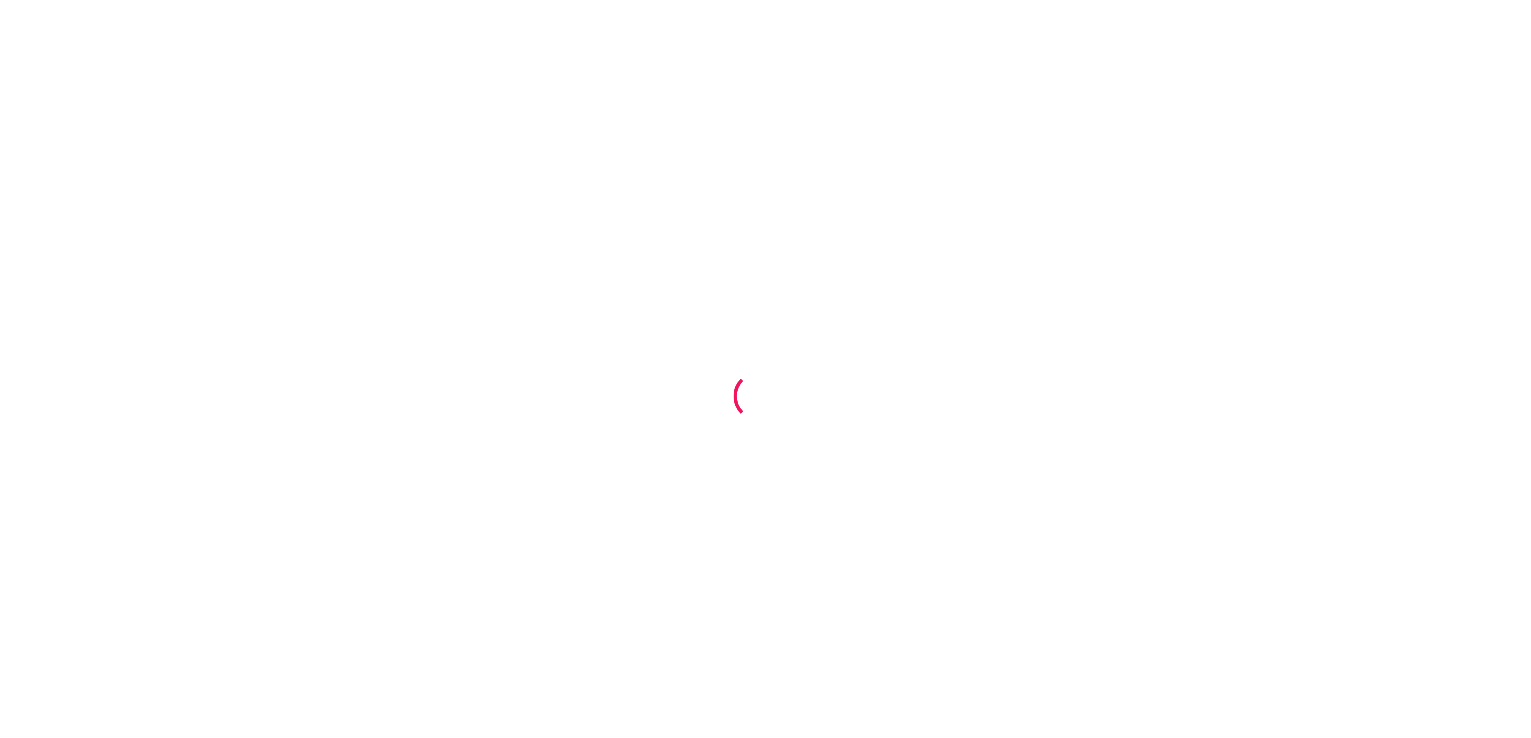 scroll, scrollTop: 0, scrollLeft: 0, axis: both 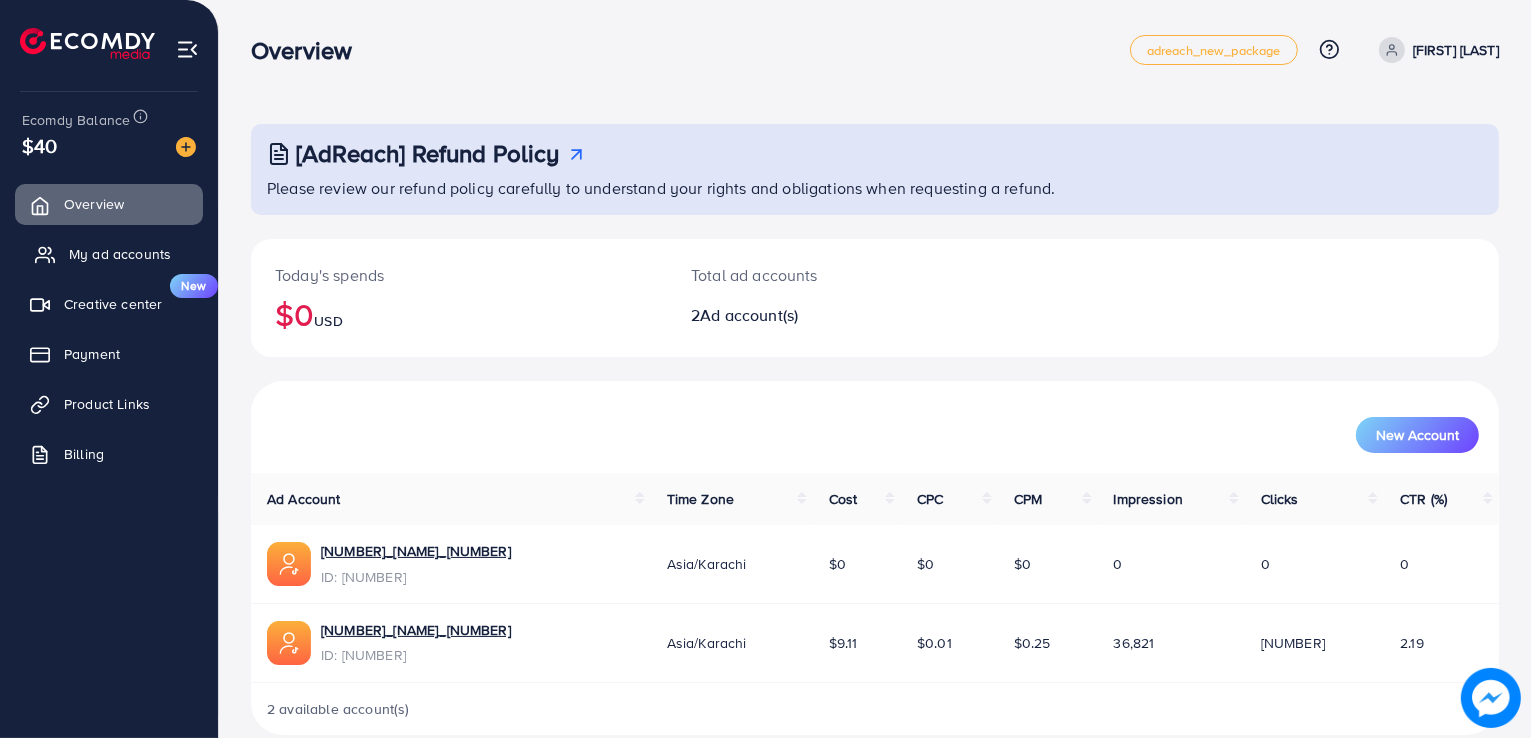 click on "My ad accounts" at bounding box center [120, 254] 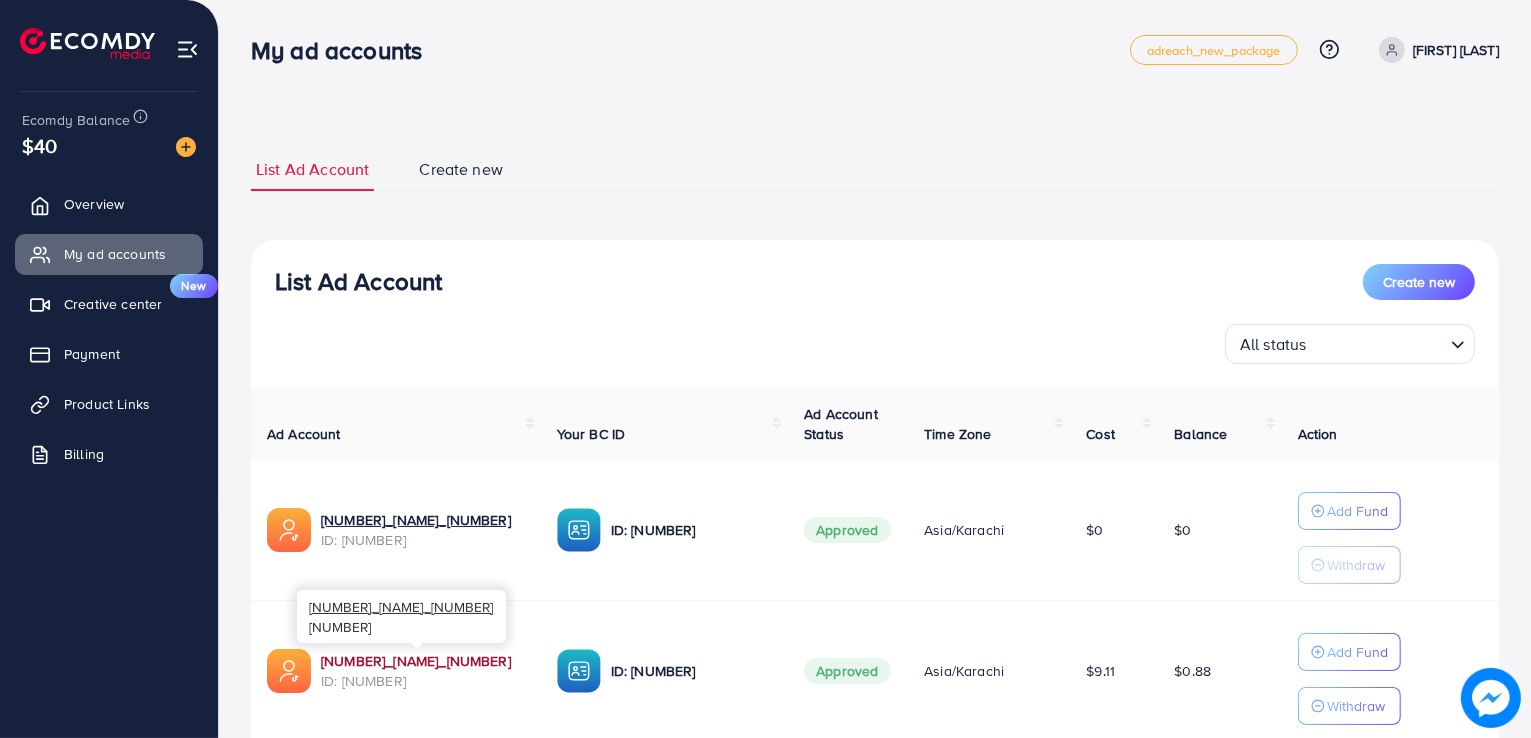 click on "[NUMBER]_[NAME]_[NUMBER]" at bounding box center [423, 661] 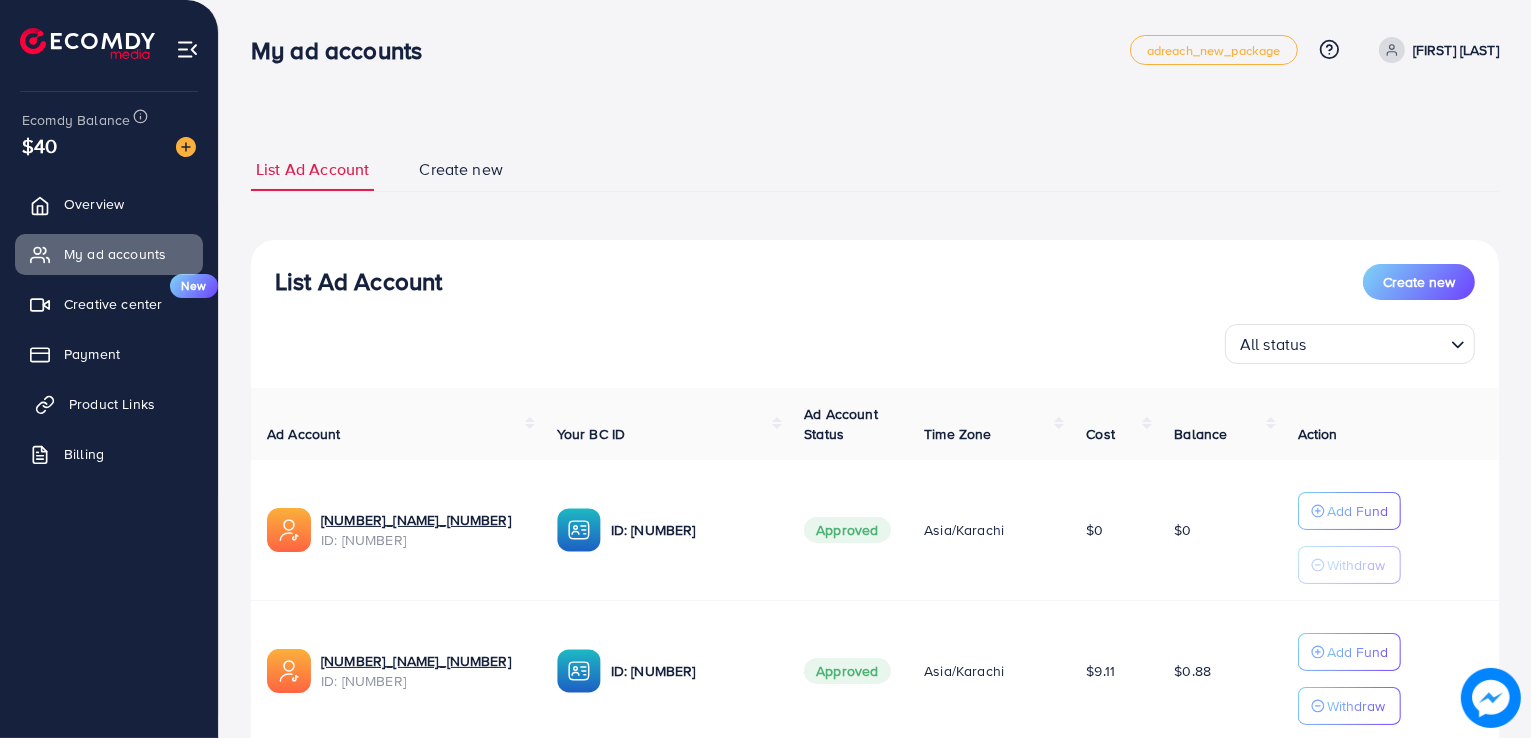click on "Product Links" at bounding box center [109, 404] 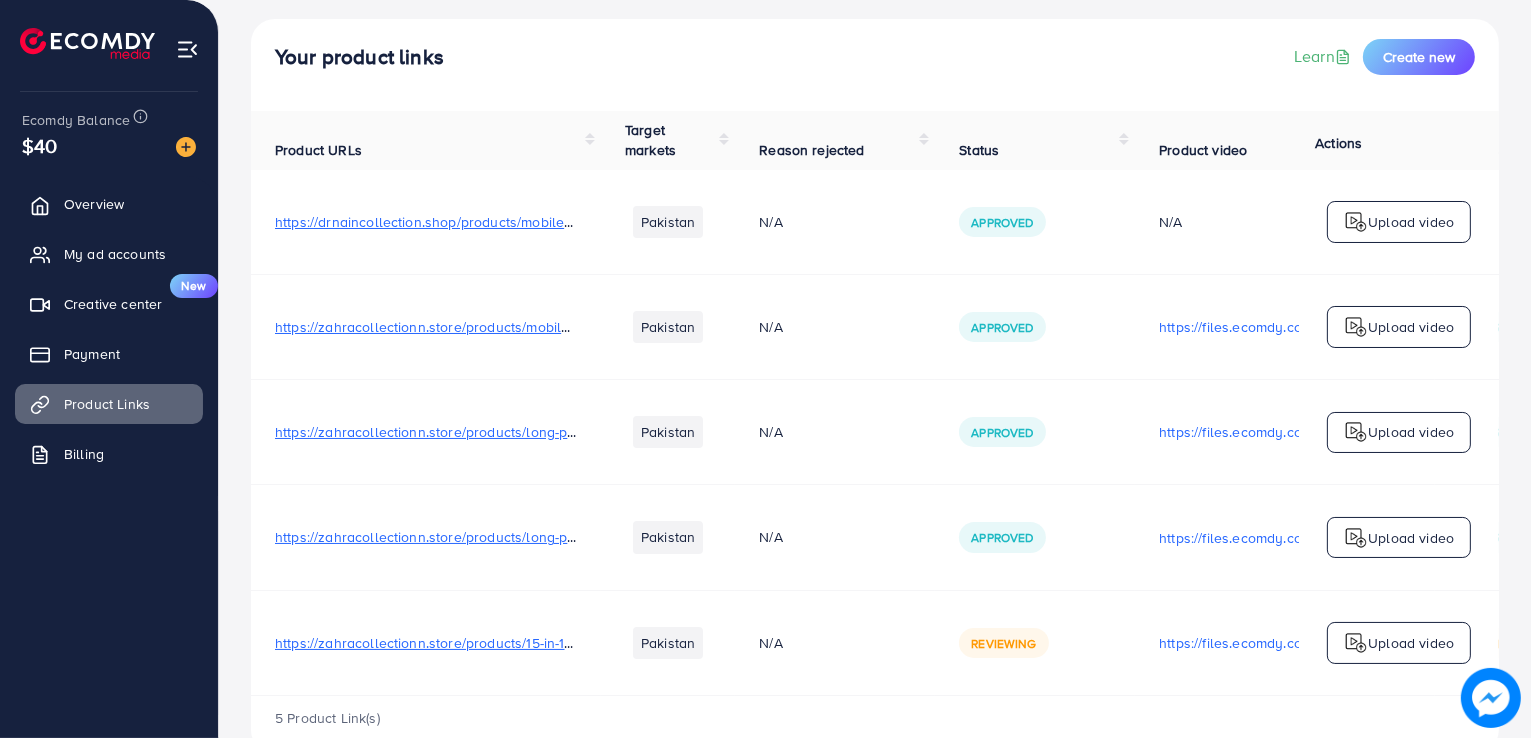scroll, scrollTop: 157, scrollLeft: 0, axis: vertical 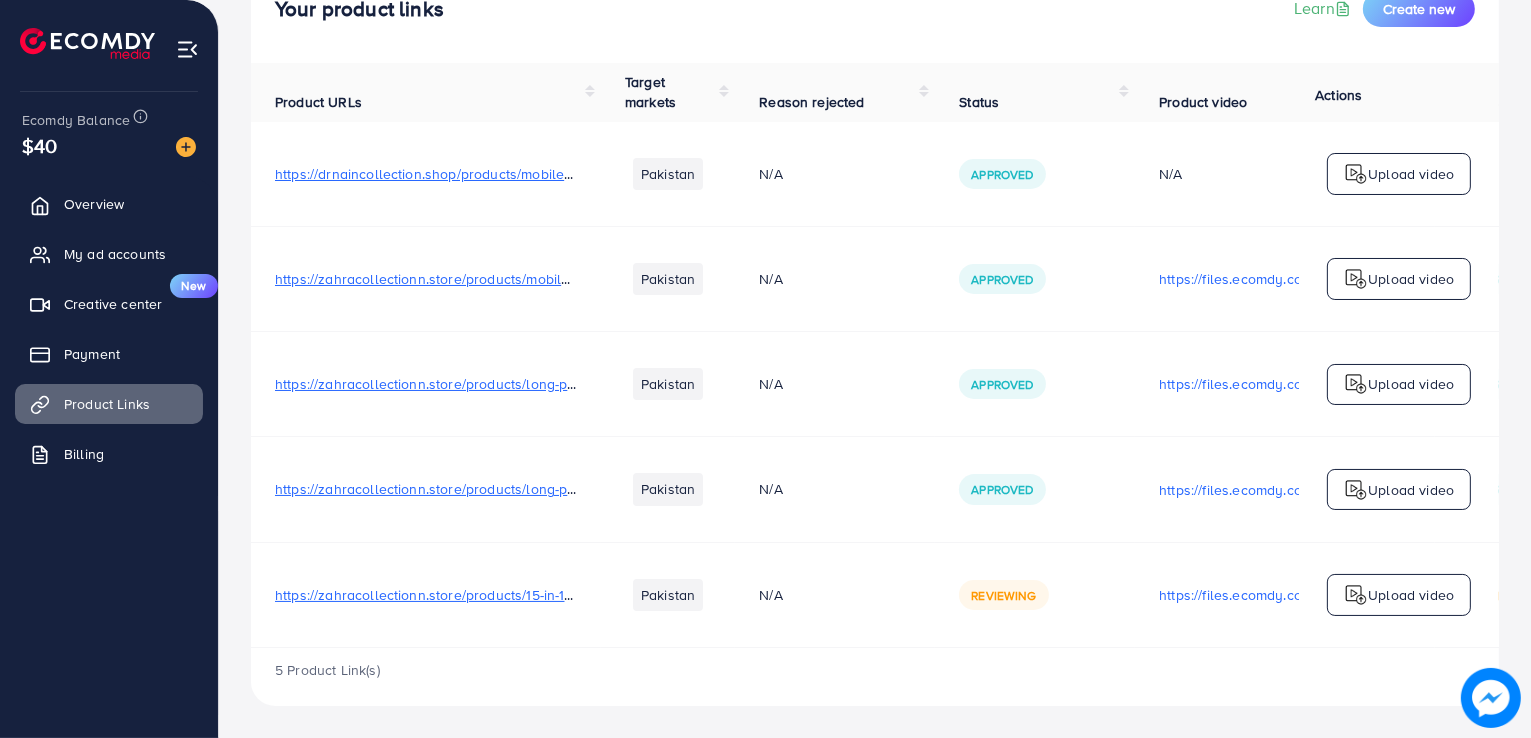 click on "https://zahracollectionn.store/products/long-premium-wallet-for-men-1?_" at bounding box center (504, 489) 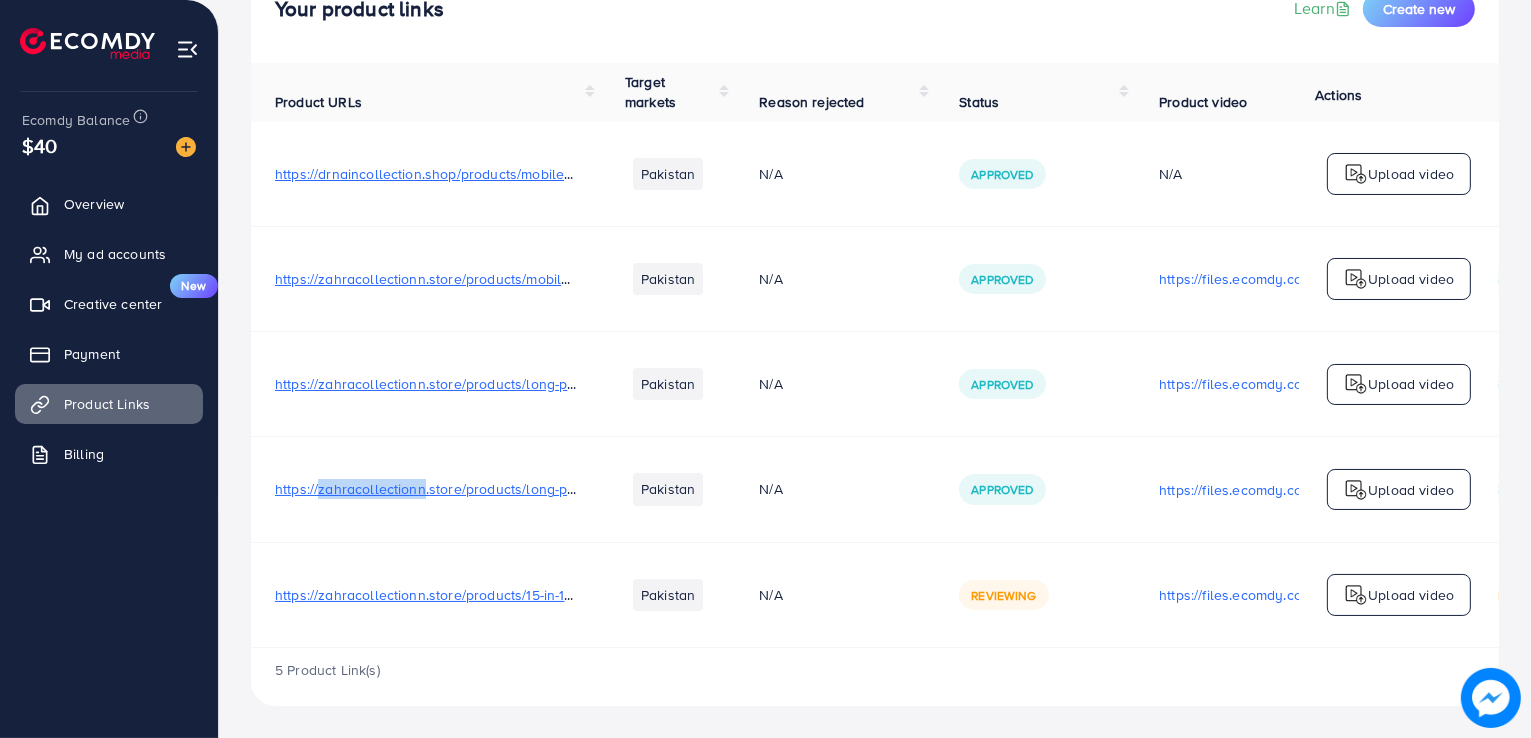 copy on "[DOMAIN]" 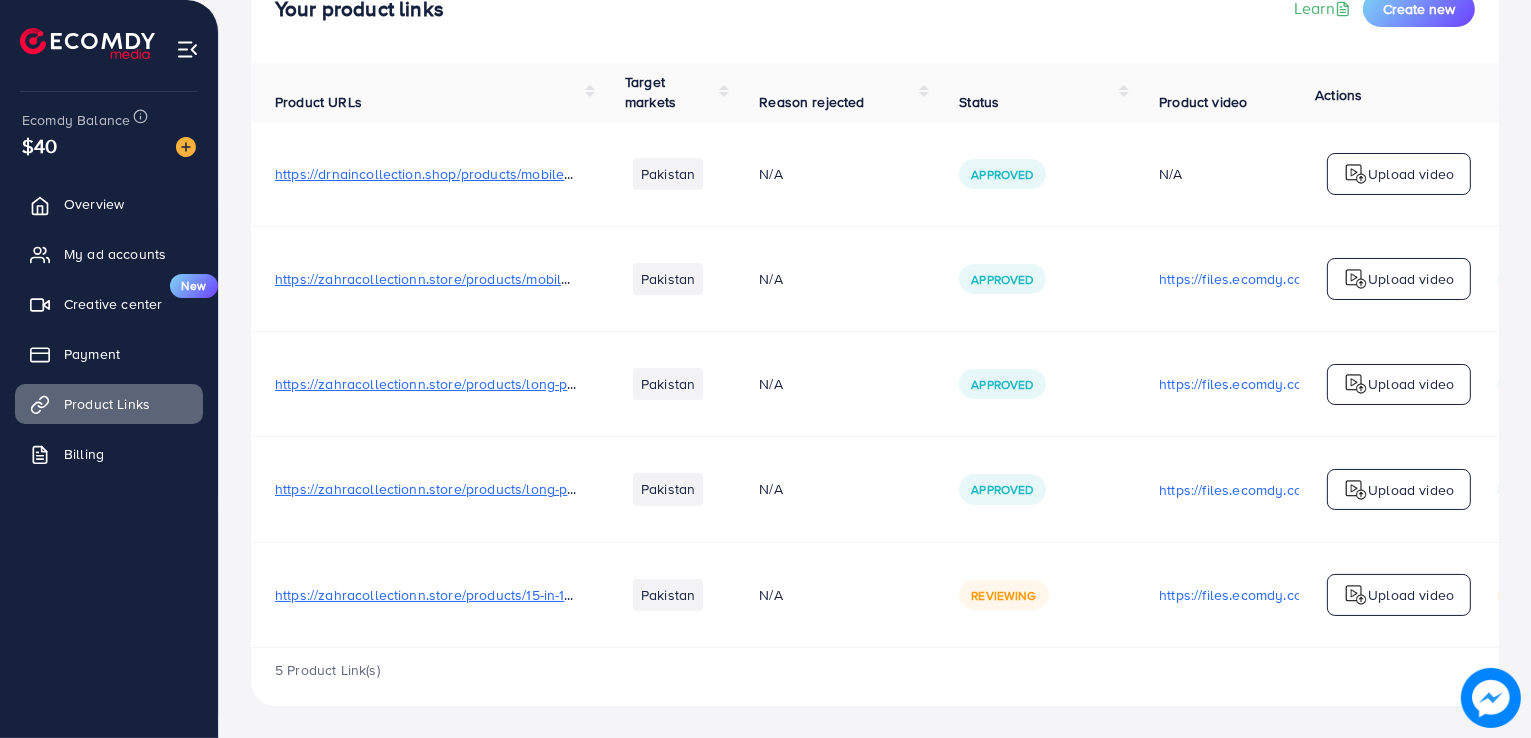 click on "https://zahracollectionn.store/products/long-premium-wallet-for-men-1?_" at bounding box center [504, 489] 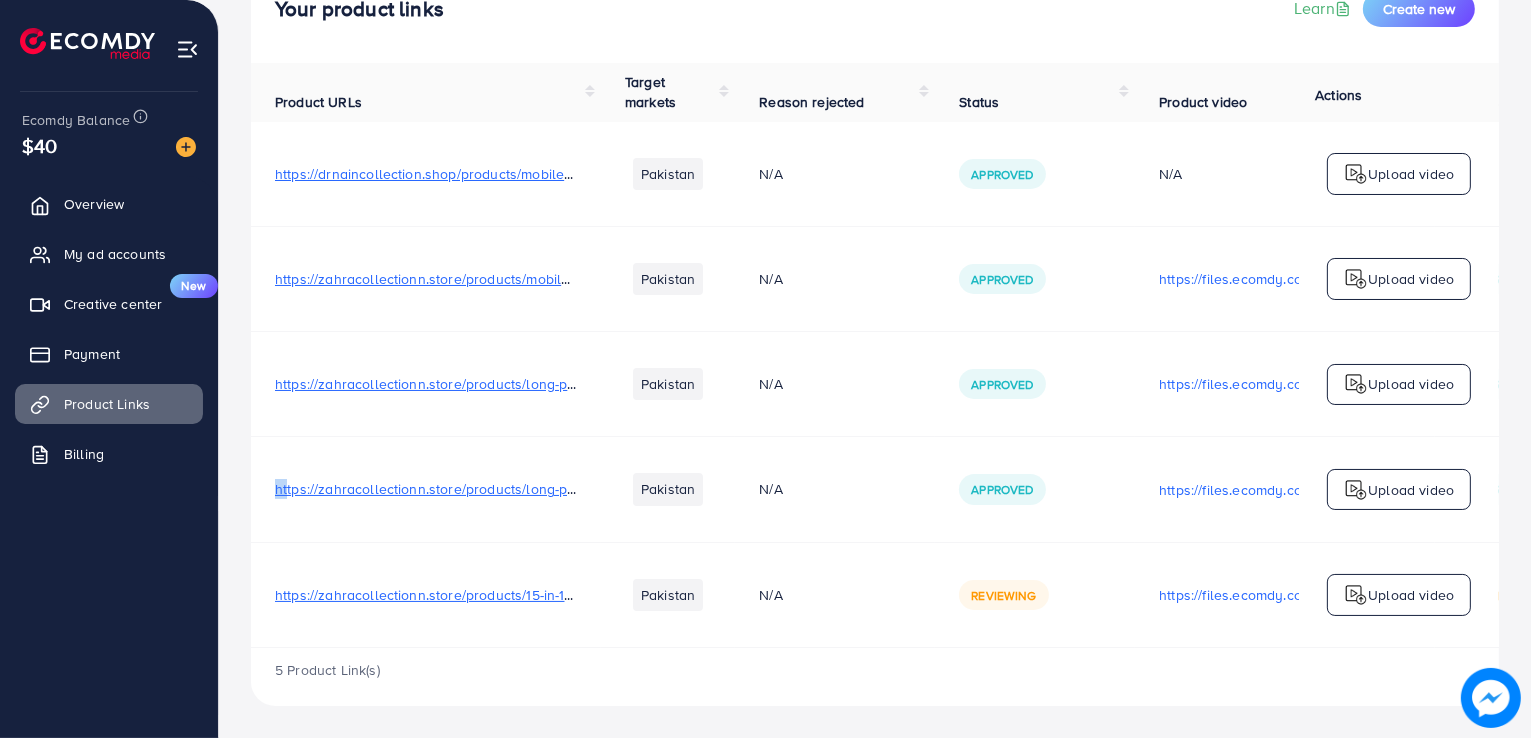drag, startPoint x: 272, startPoint y: 480, endPoint x: 289, endPoint y: 480, distance: 17 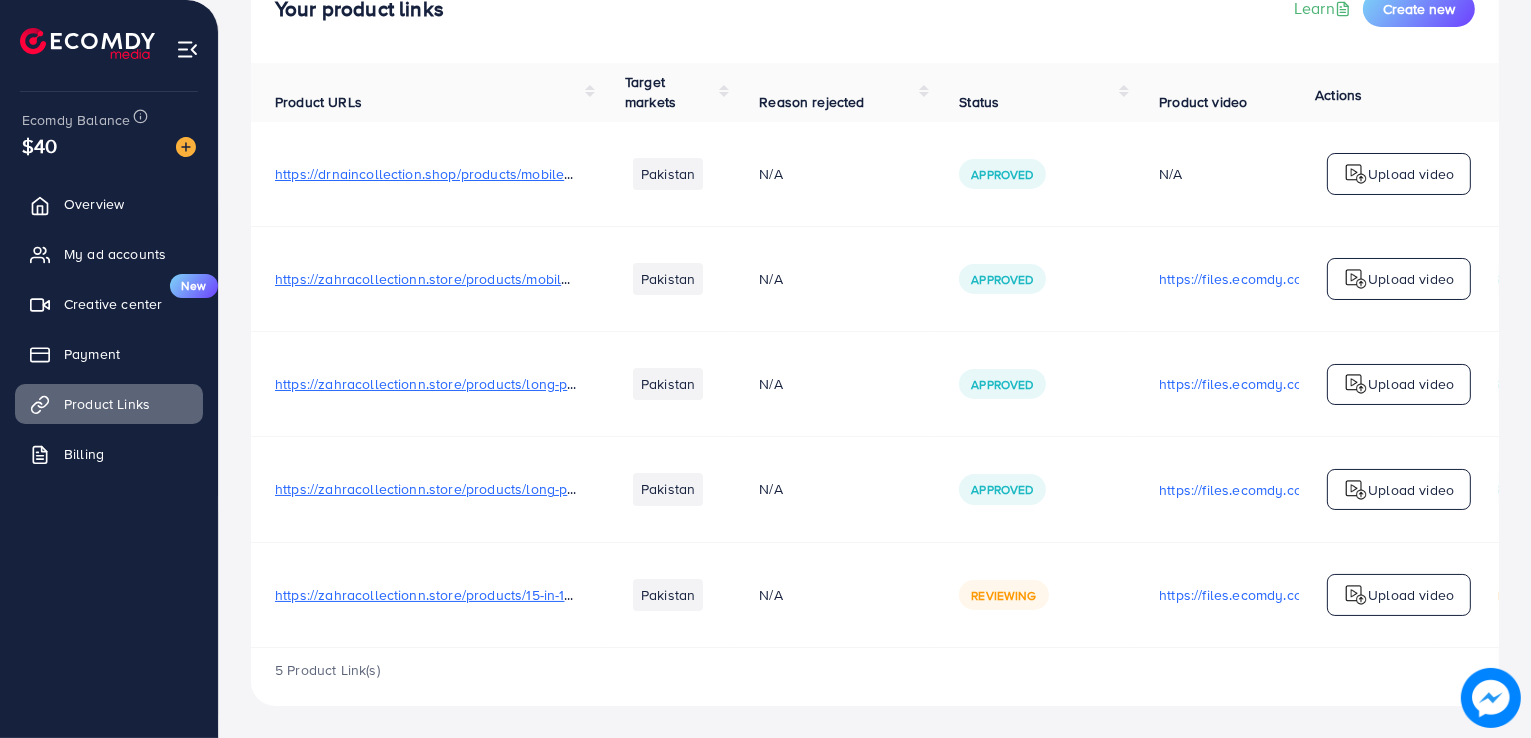 click on "https://zahracollectionn.store/products/long-premium-wallet-for-men-1?_" at bounding box center (504, 489) 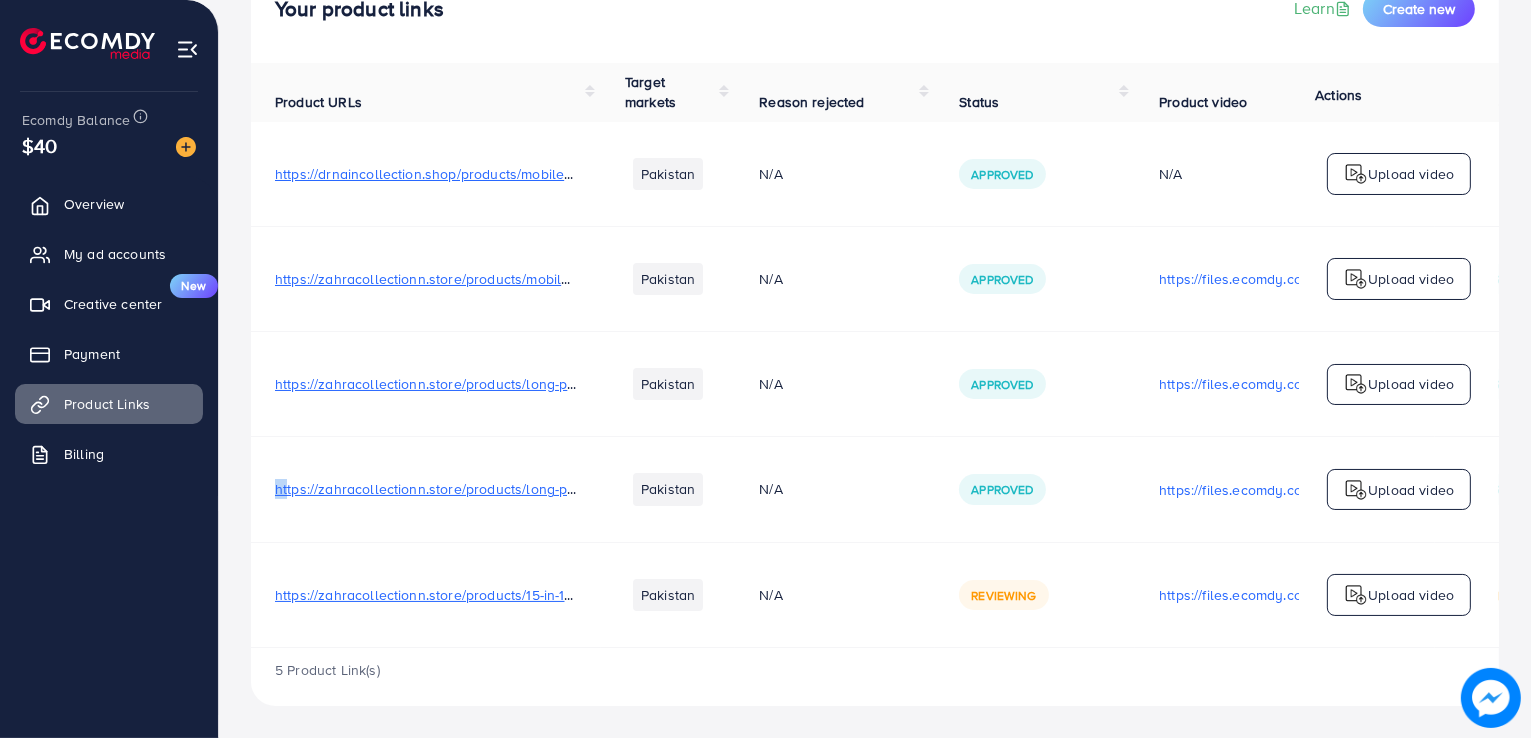 copy on "https://" 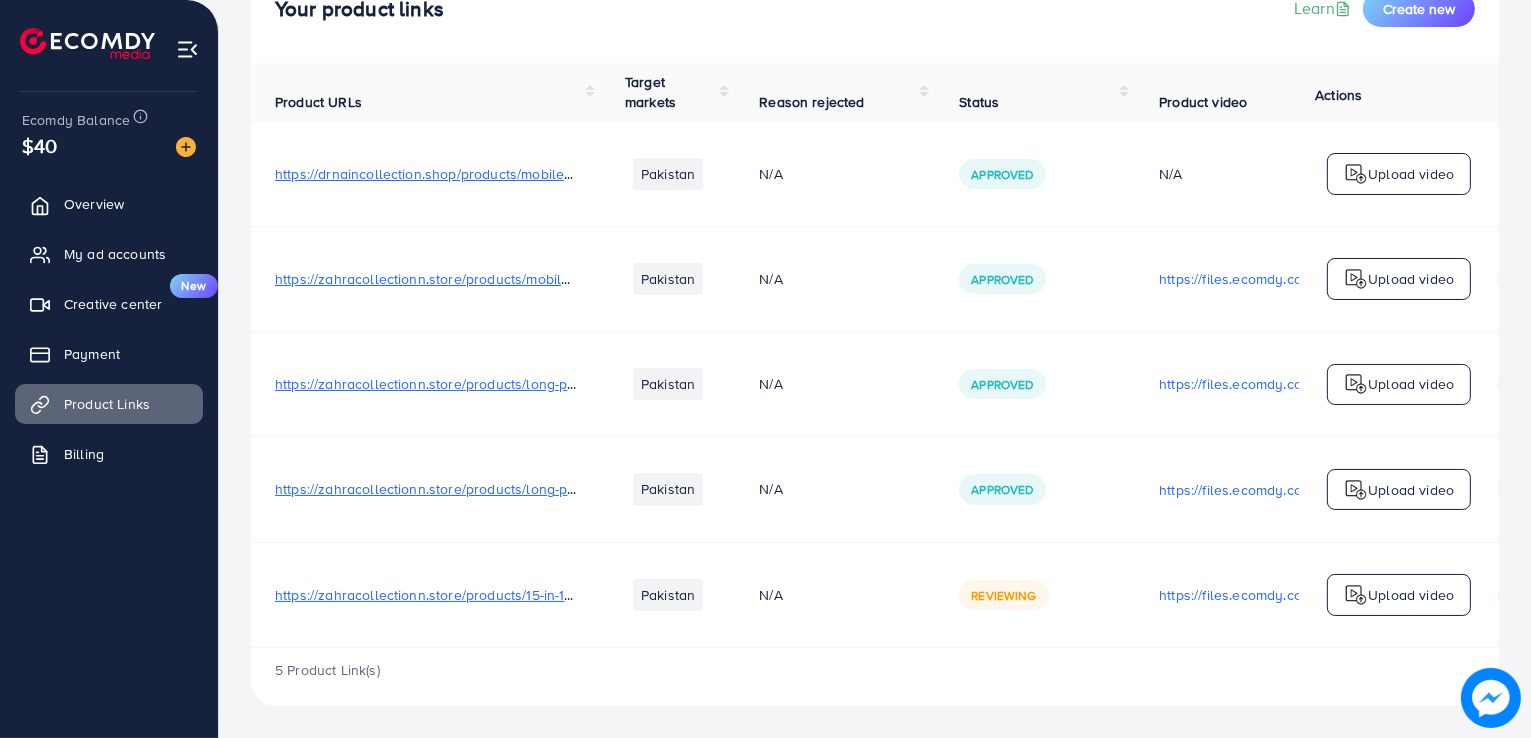 click on "https://zahracollectionn.store/products/long-premium-wallet-for-men-1?_" at bounding box center [504, 489] 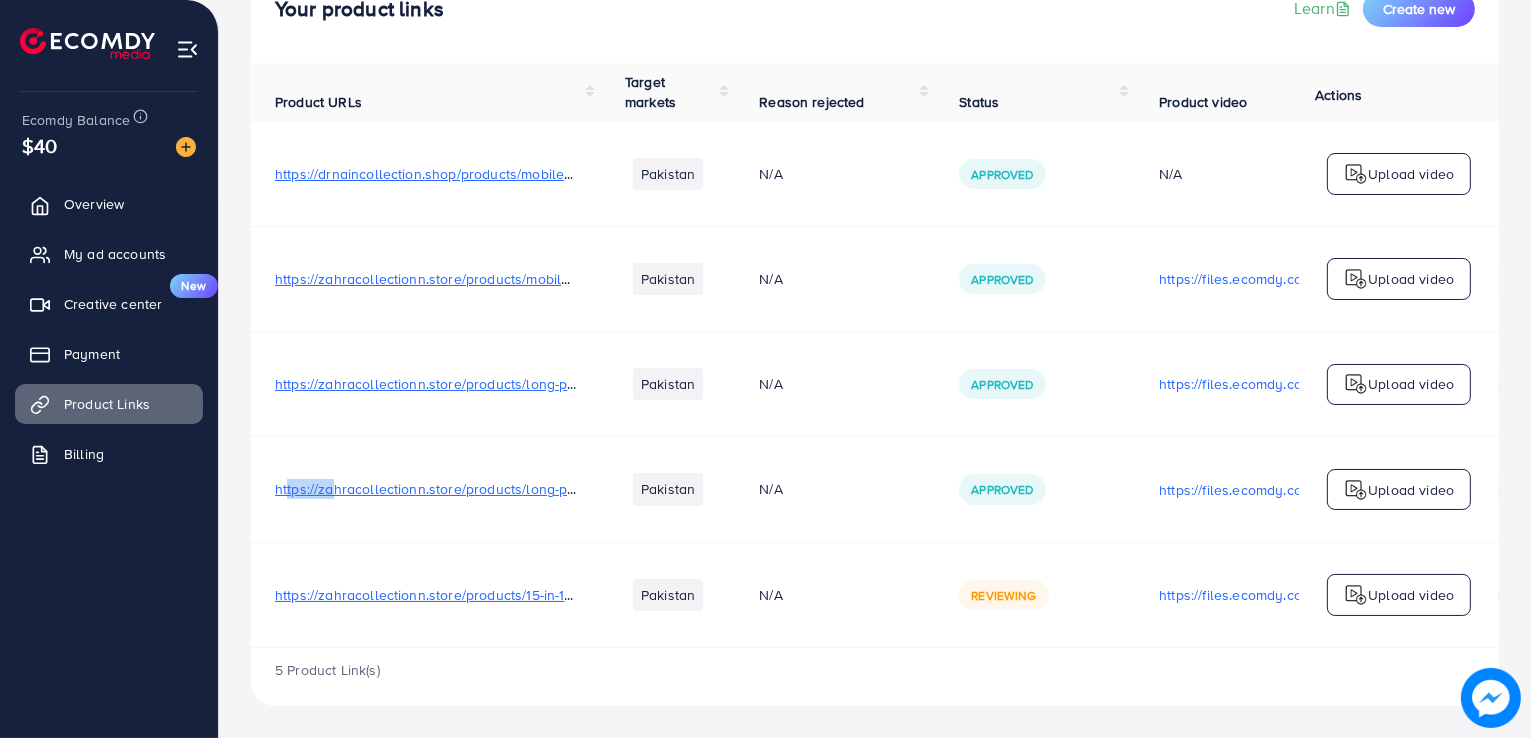 drag, startPoint x: 285, startPoint y: 481, endPoint x: 334, endPoint y: 485, distance: 49.162994 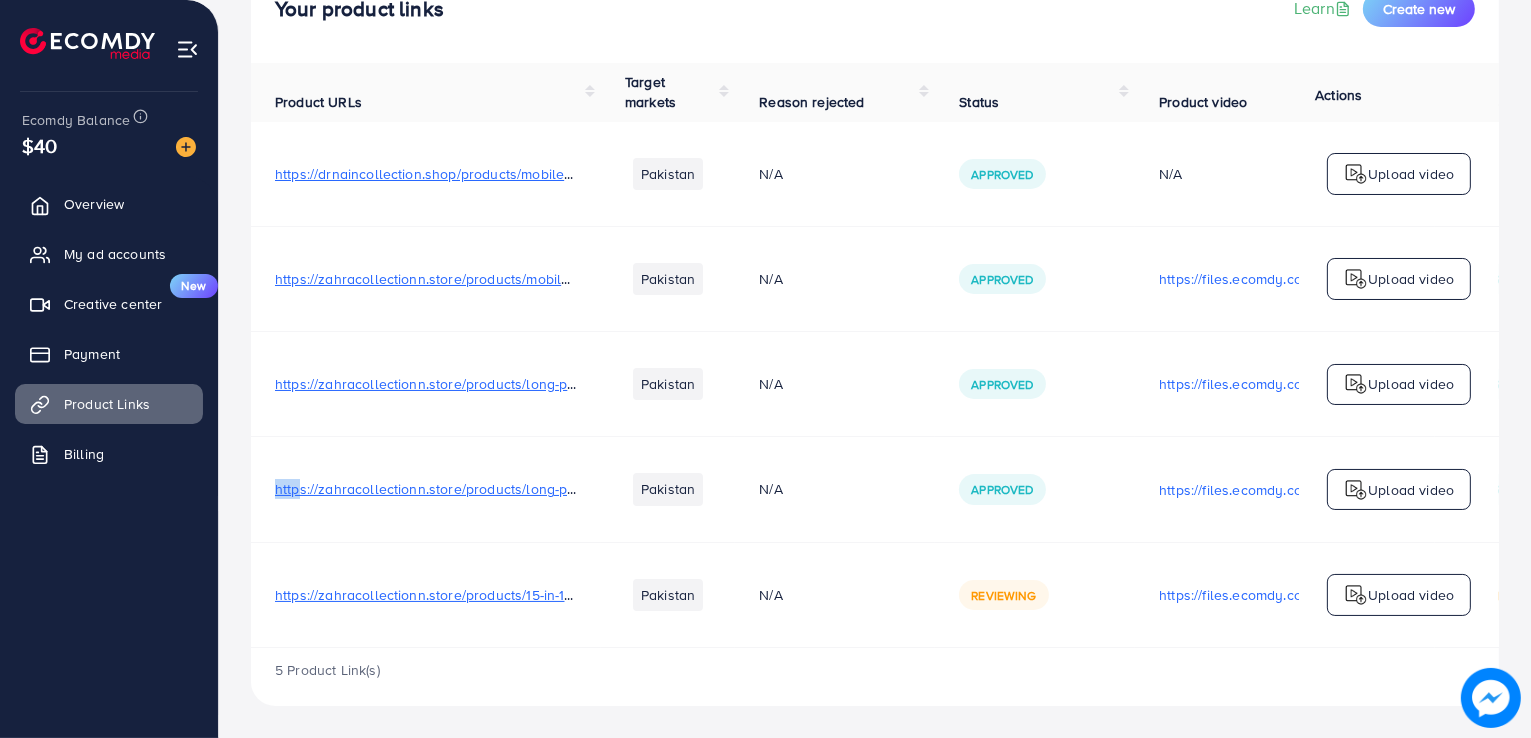 drag, startPoint x: 272, startPoint y: 486, endPoint x: 299, endPoint y: 485, distance: 27.018513 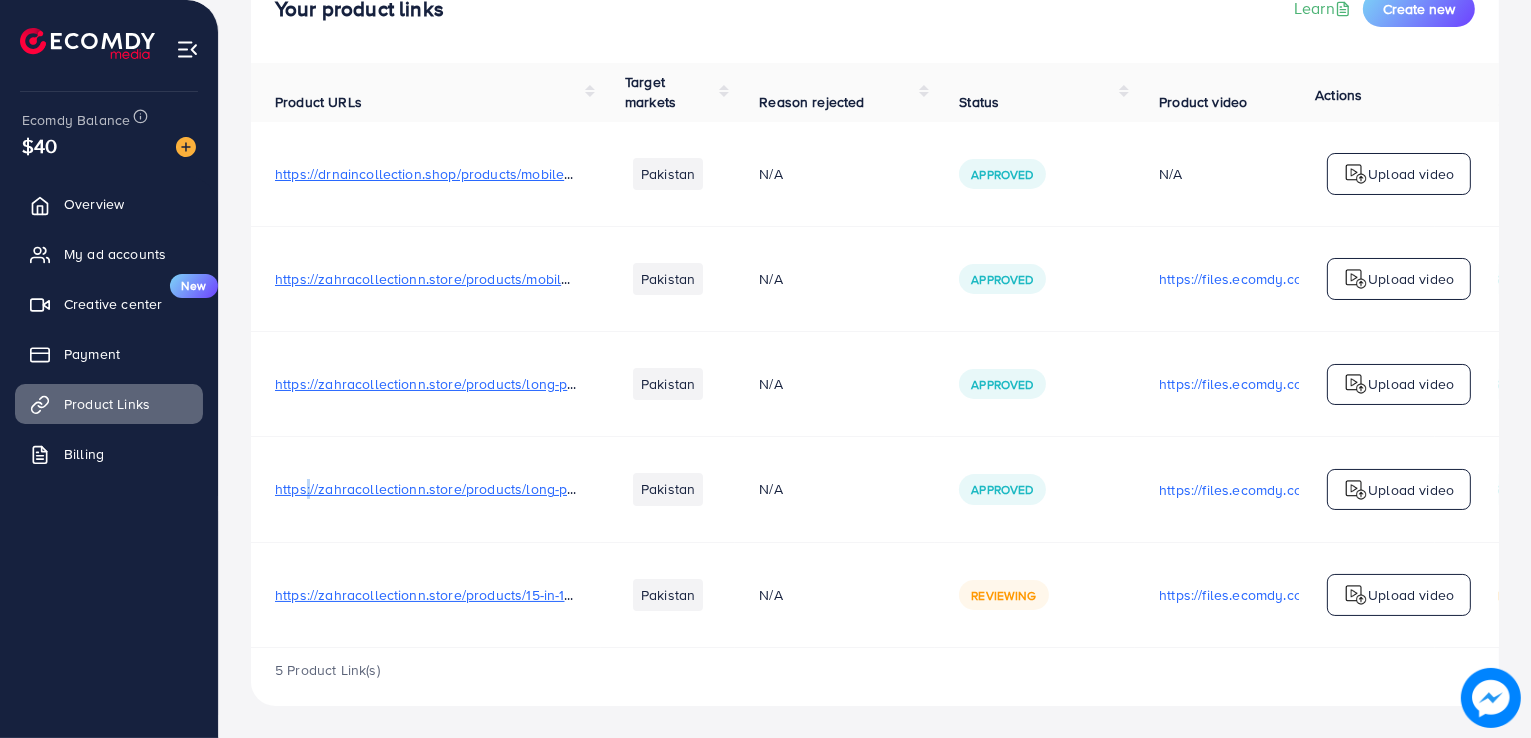 click on "https://zahracollectionn.store/products/long-premium-wallet-for-men-1?_" at bounding box center [504, 489] 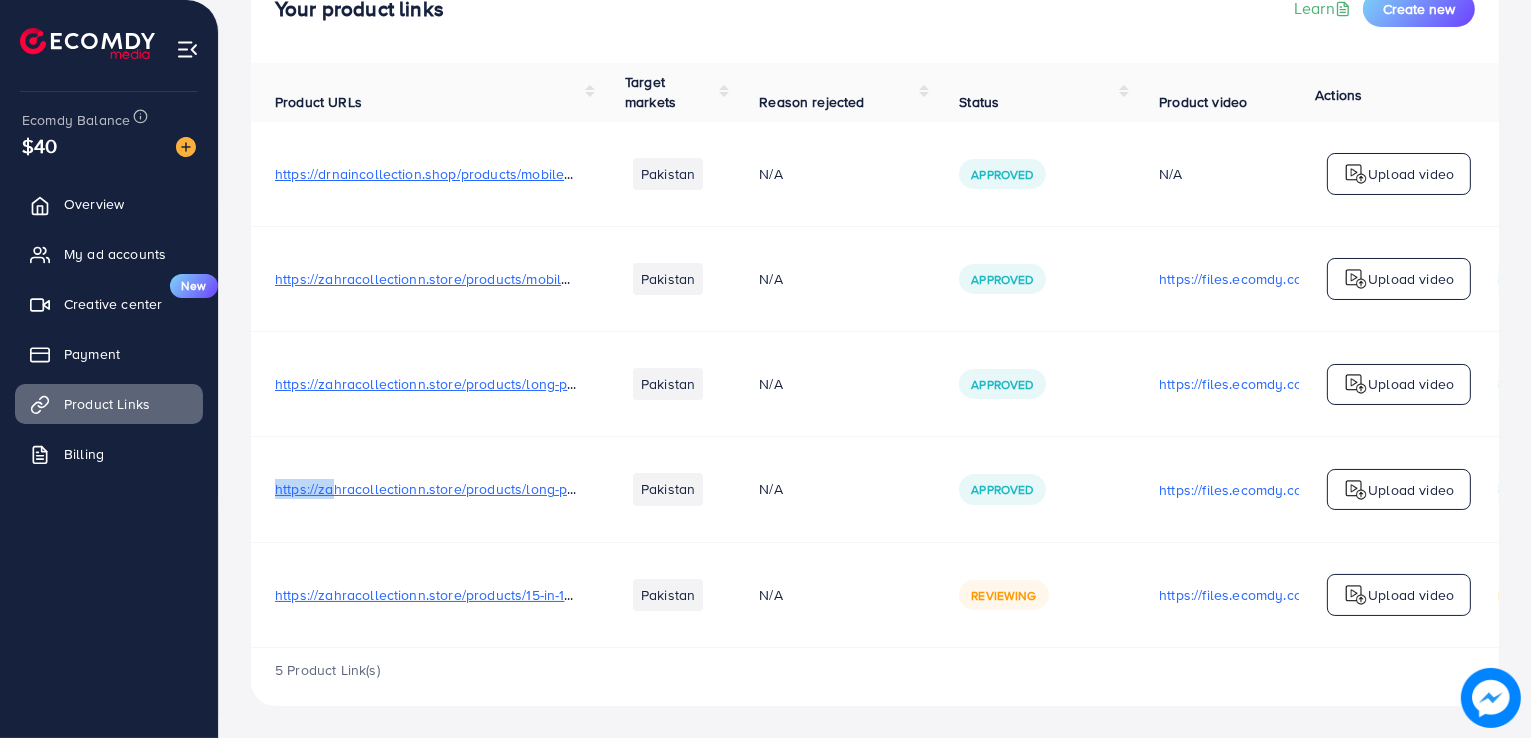 copy on "https://za" 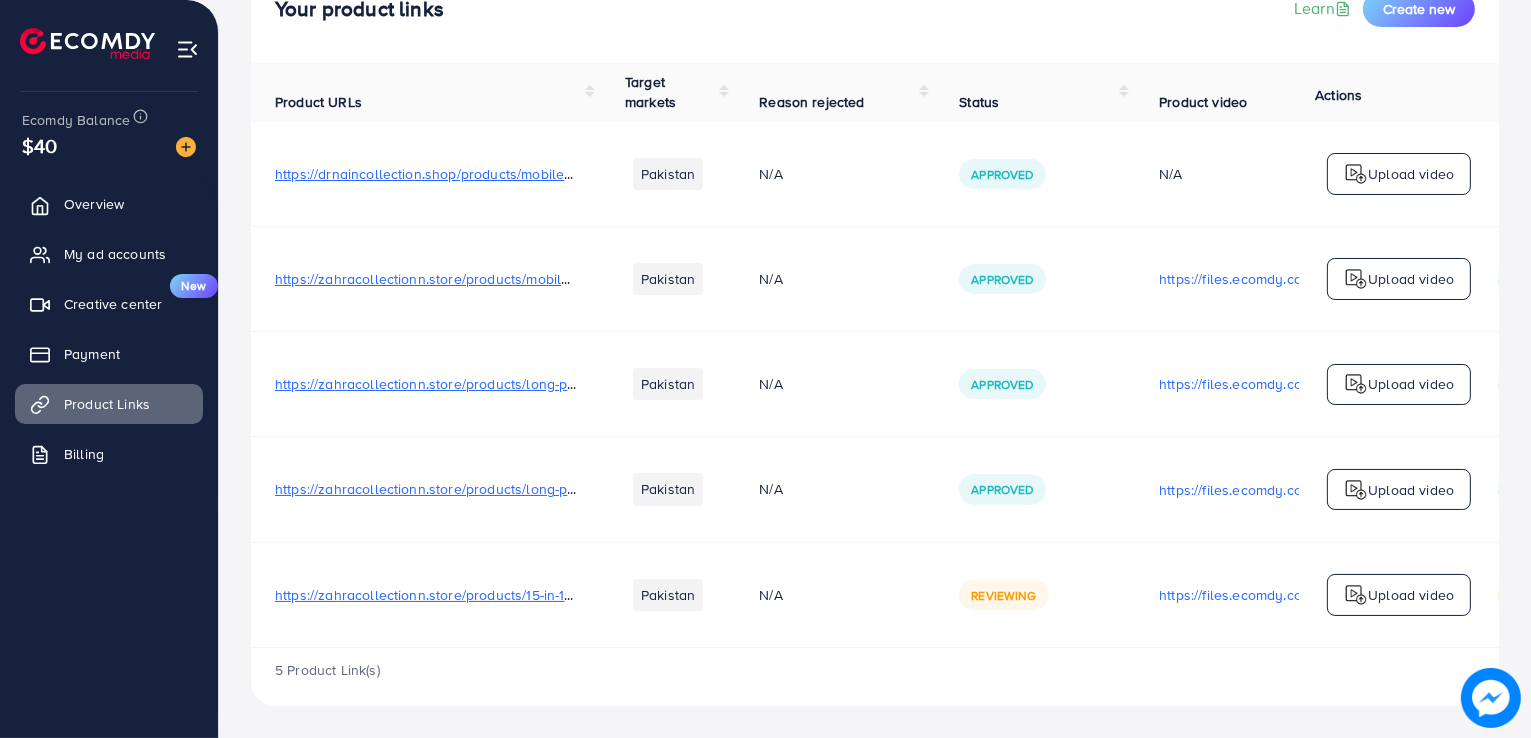 click on "https://zahracollectionn.store/products/long-premium-wallet-for-men-1?_" at bounding box center (504, 489) 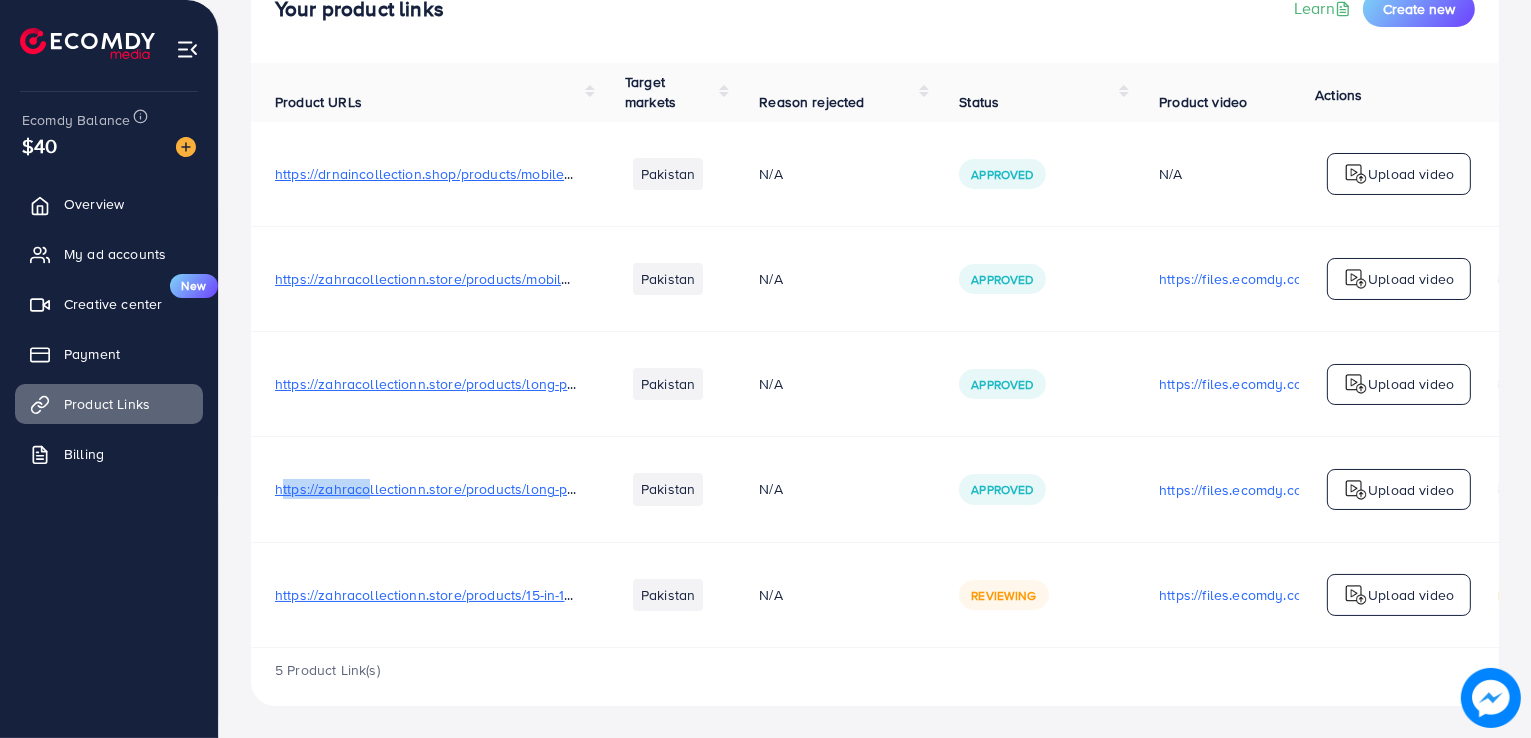 drag, startPoint x: 280, startPoint y: 490, endPoint x: 367, endPoint y: 492, distance: 87.02299 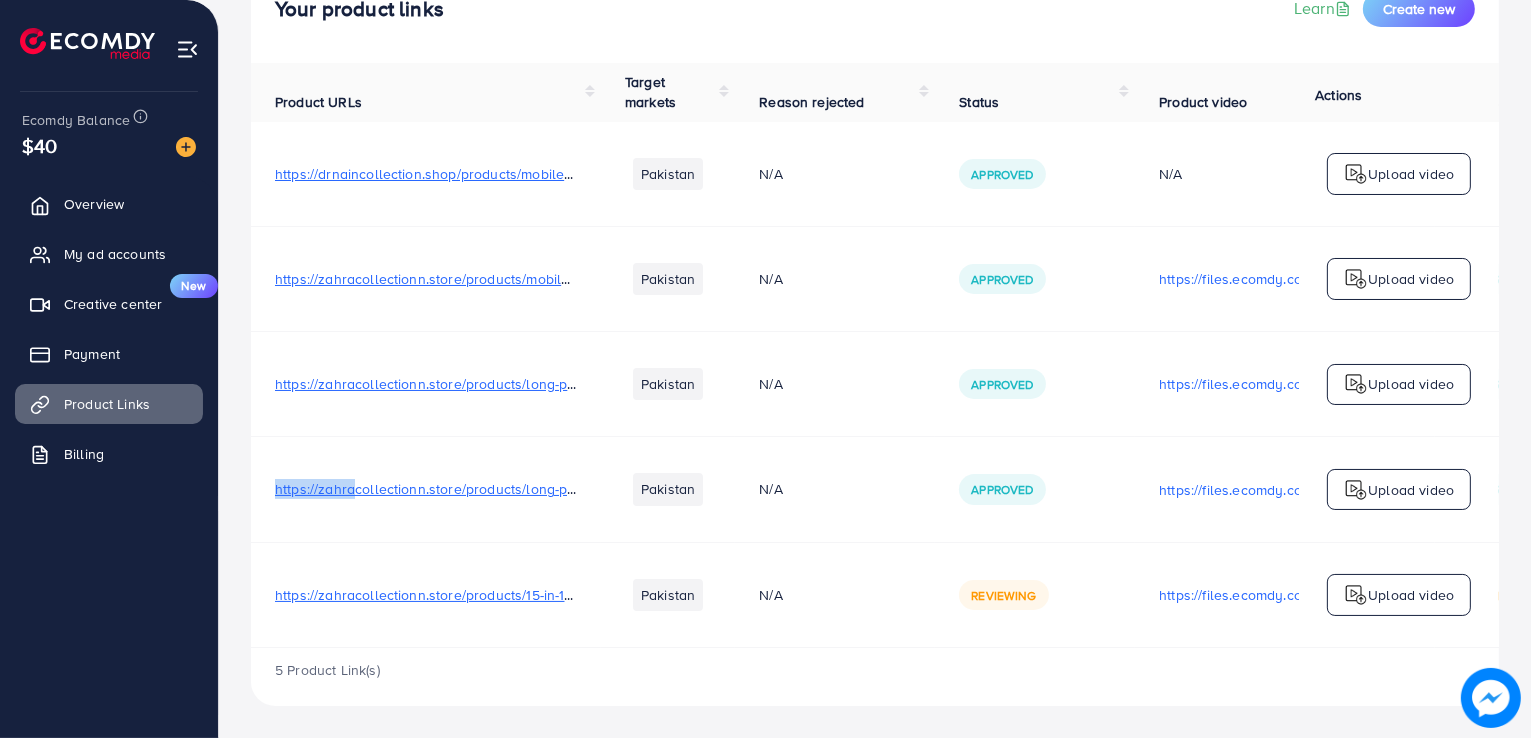 drag, startPoint x: 274, startPoint y: 481, endPoint x: 350, endPoint y: 476, distance: 76.1643 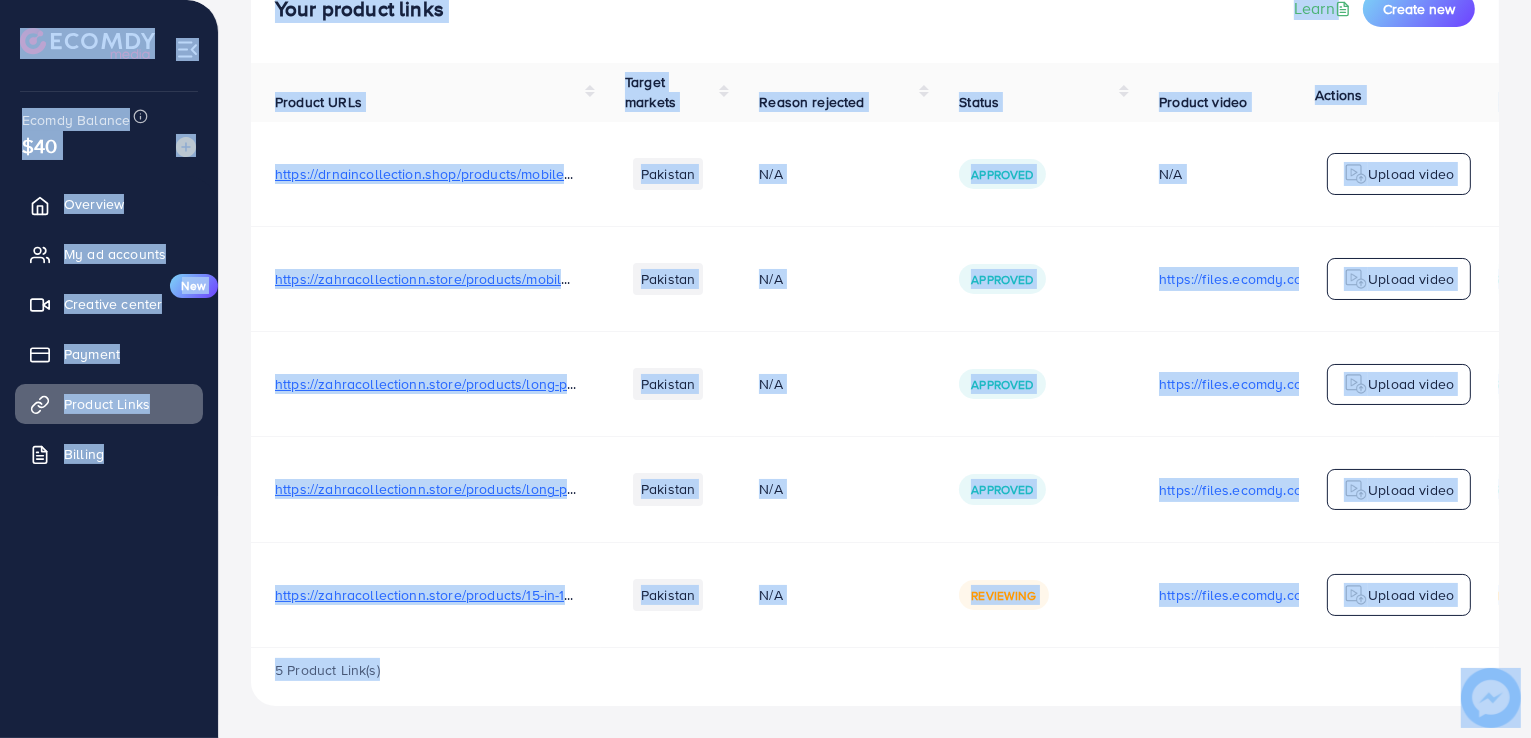 click on "https://zahracollectionn.store/products/long-premium-wallet-for-men-1?_pos=1&_psq=long+walle&_ss=e&_v=1.0" at bounding box center (426, 384) 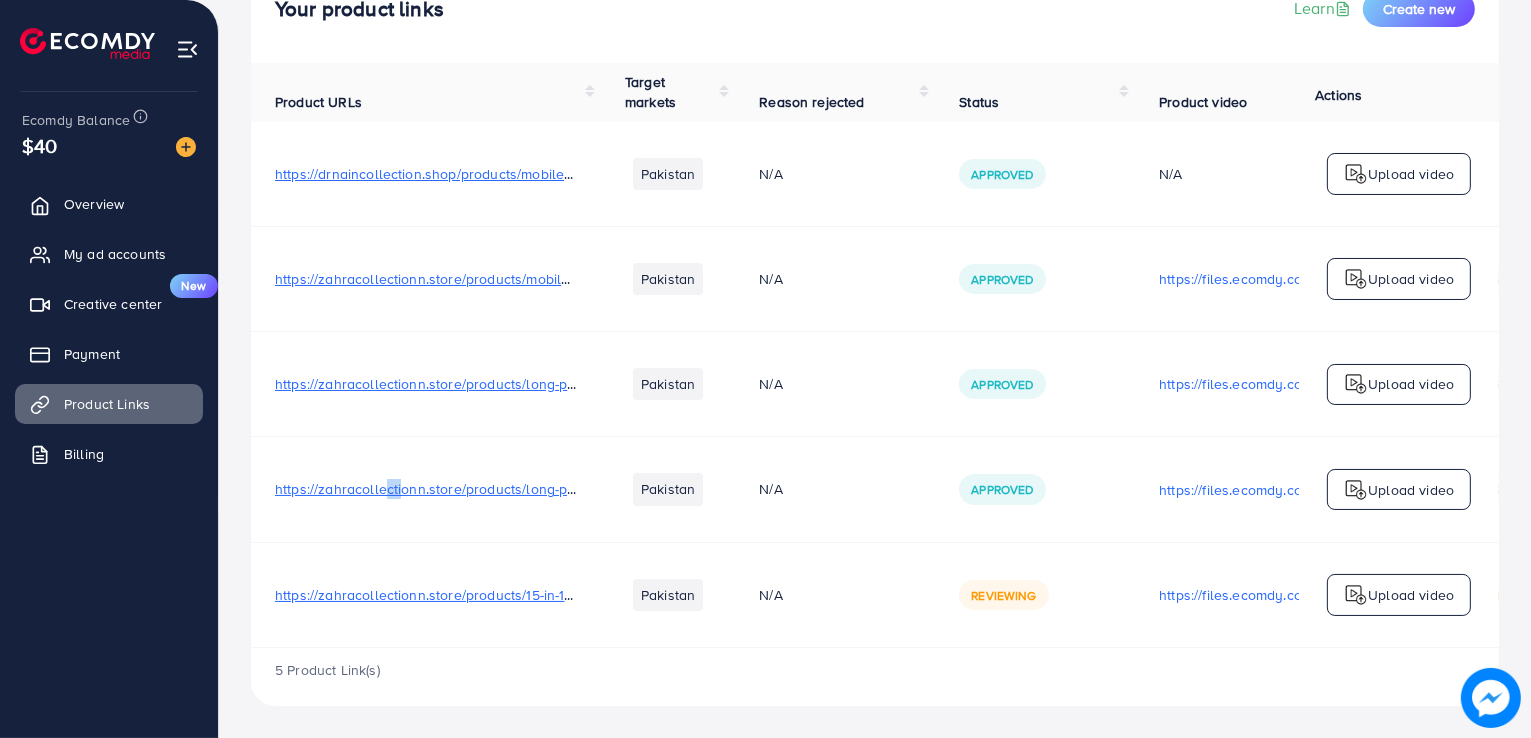 drag, startPoint x: 386, startPoint y: 489, endPoint x: 403, endPoint y: 489, distance: 17 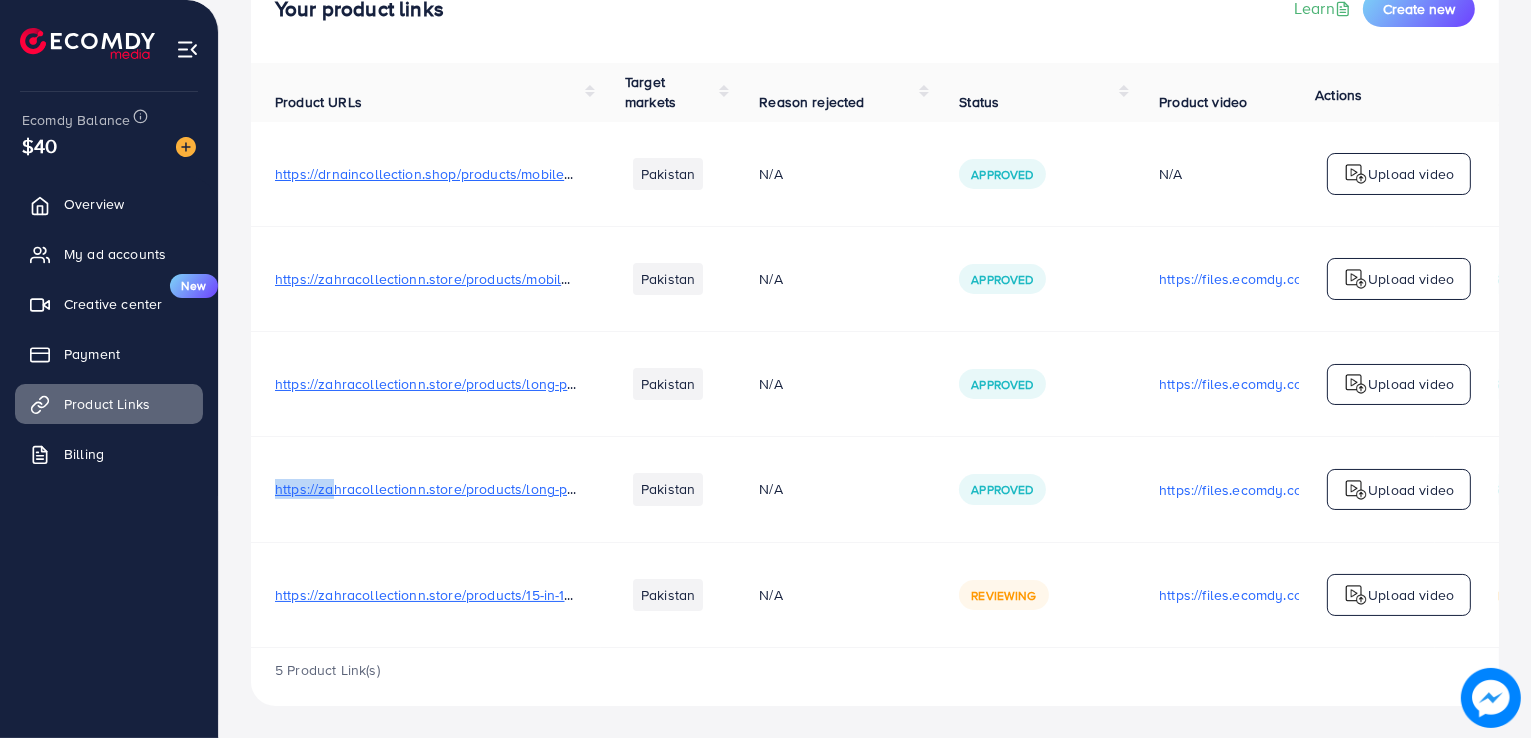 drag, startPoint x: 264, startPoint y: 493, endPoint x: 331, endPoint y: 487, distance: 67.26812 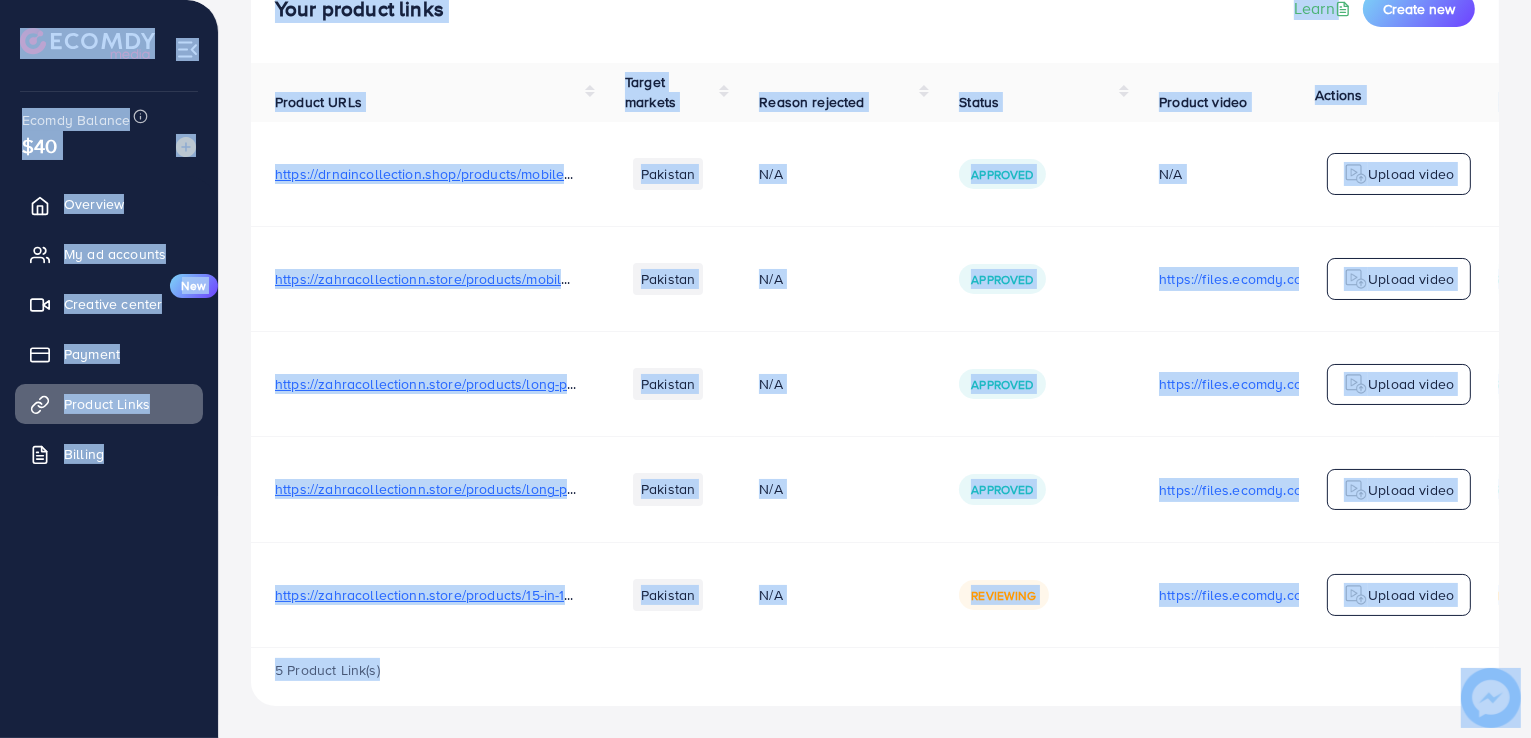 click on "https://zahracollectionn.store/products/long-premium-wallet-for-men-1?_pos=1&_psq=long+walle&_ss=e&_v=1.0" at bounding box center (630, 384) 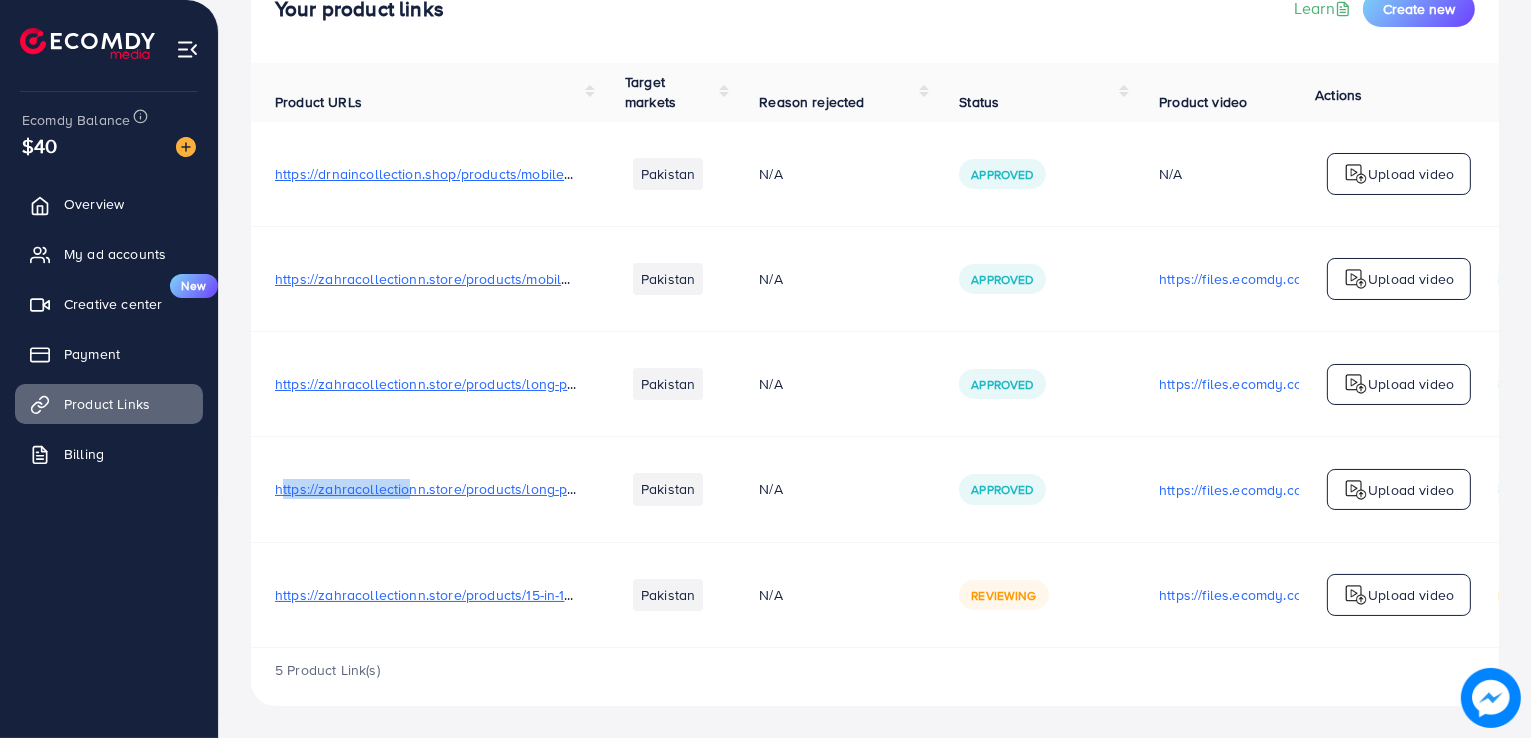drag, startPoint x: 282, startPoint y: 485, endPoint x: 412, endPoint y: 496, distance: 130.46455 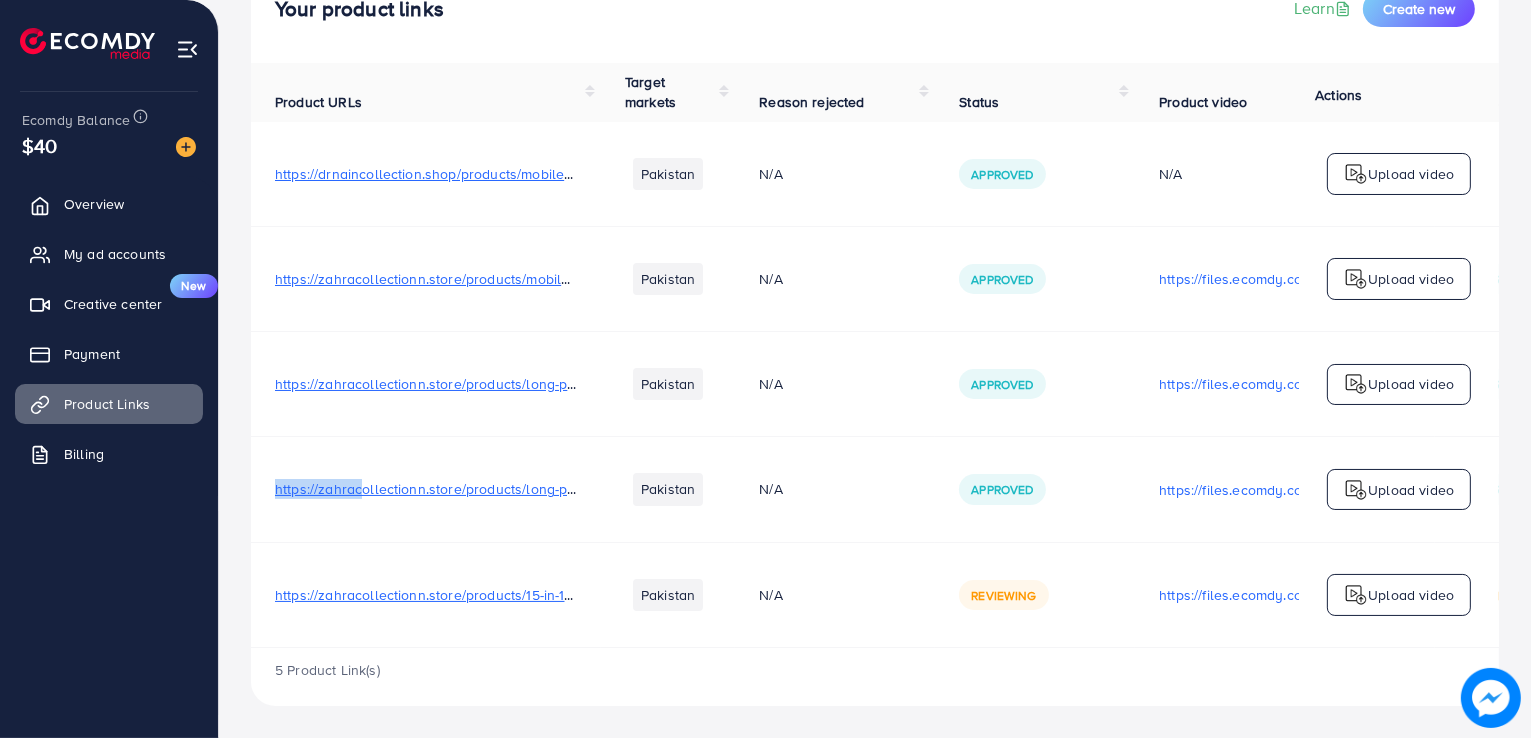 drag, startPoint x: 268, startPoint y: 489, endPoint x: 373, endPoint y: 484, distance: 105.11898 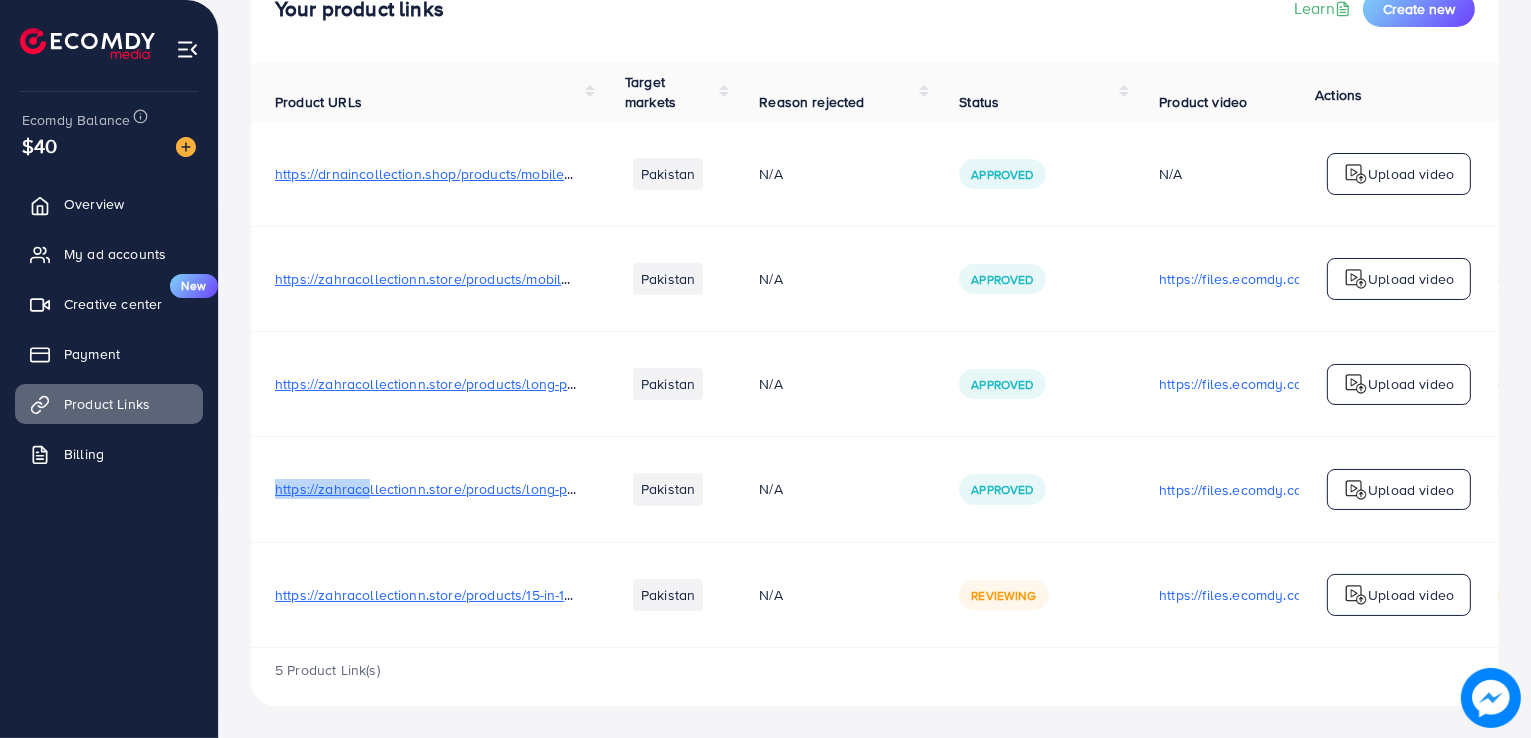 copy on "https://[DOMAIN]" 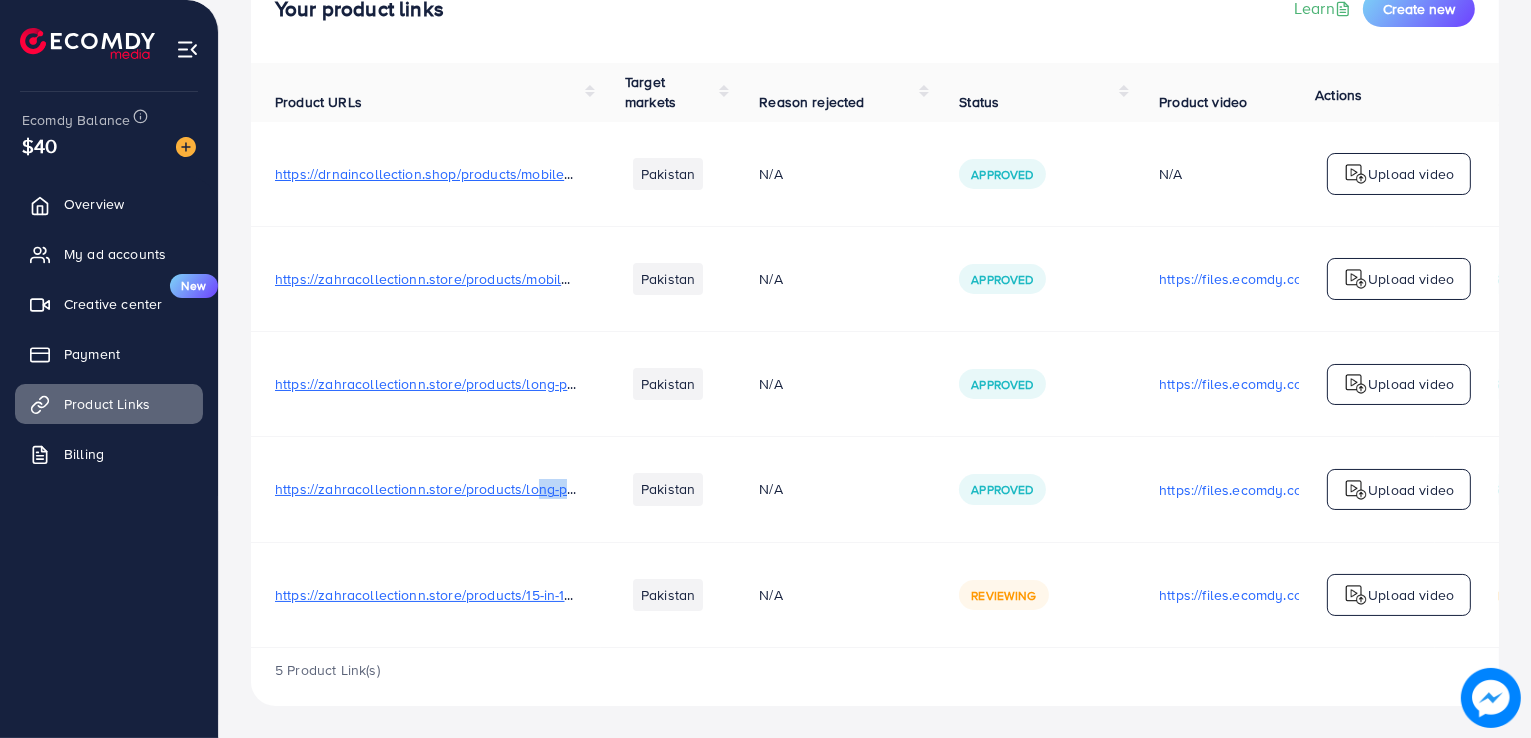 drag, startPoint x: 571, startPoint y: 489, endPoint x: 536, endPoint y: 491, distance: 35.057095 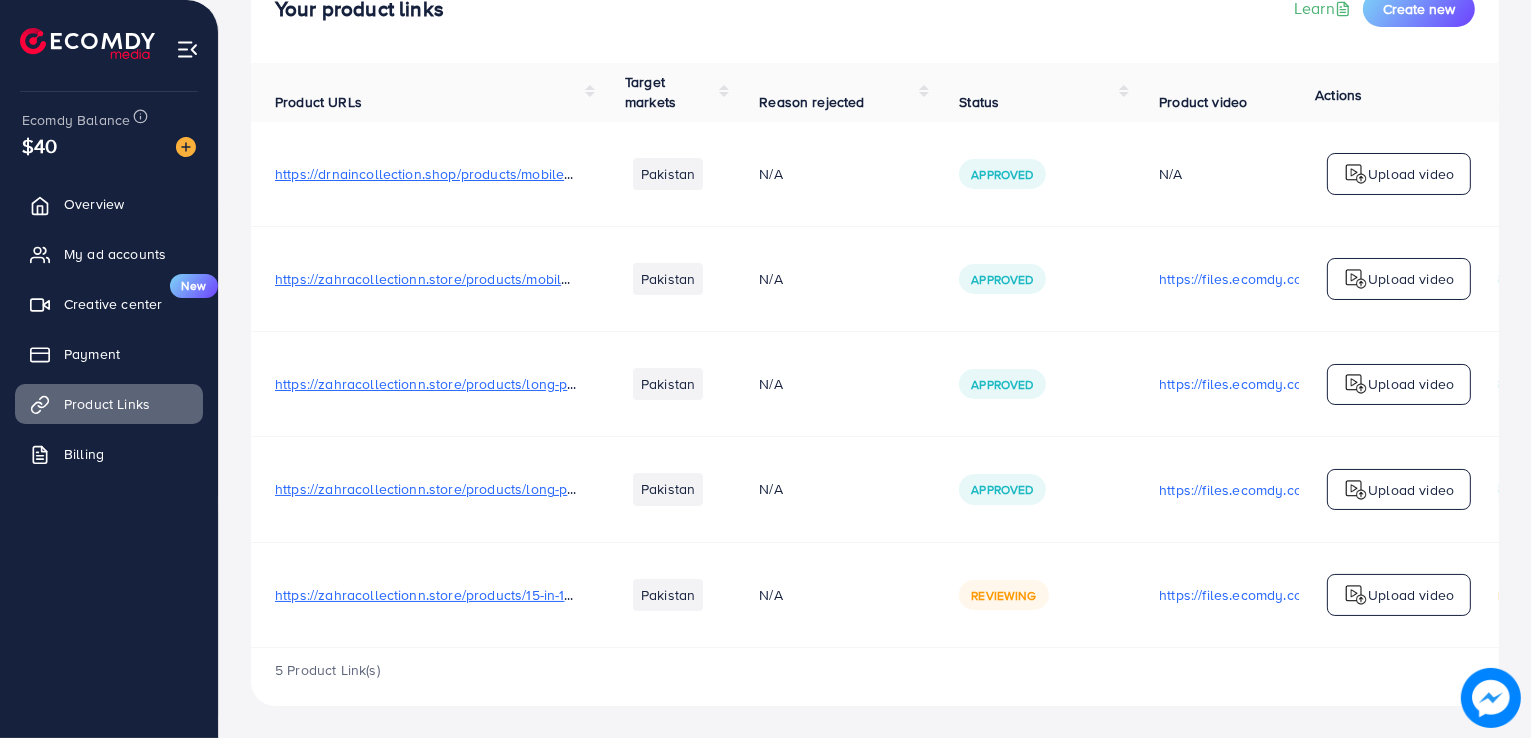 click on "https://zahracollectionn.store/products/long-premium-wallet-for-men-1?_" at bounding box center (504, 489) 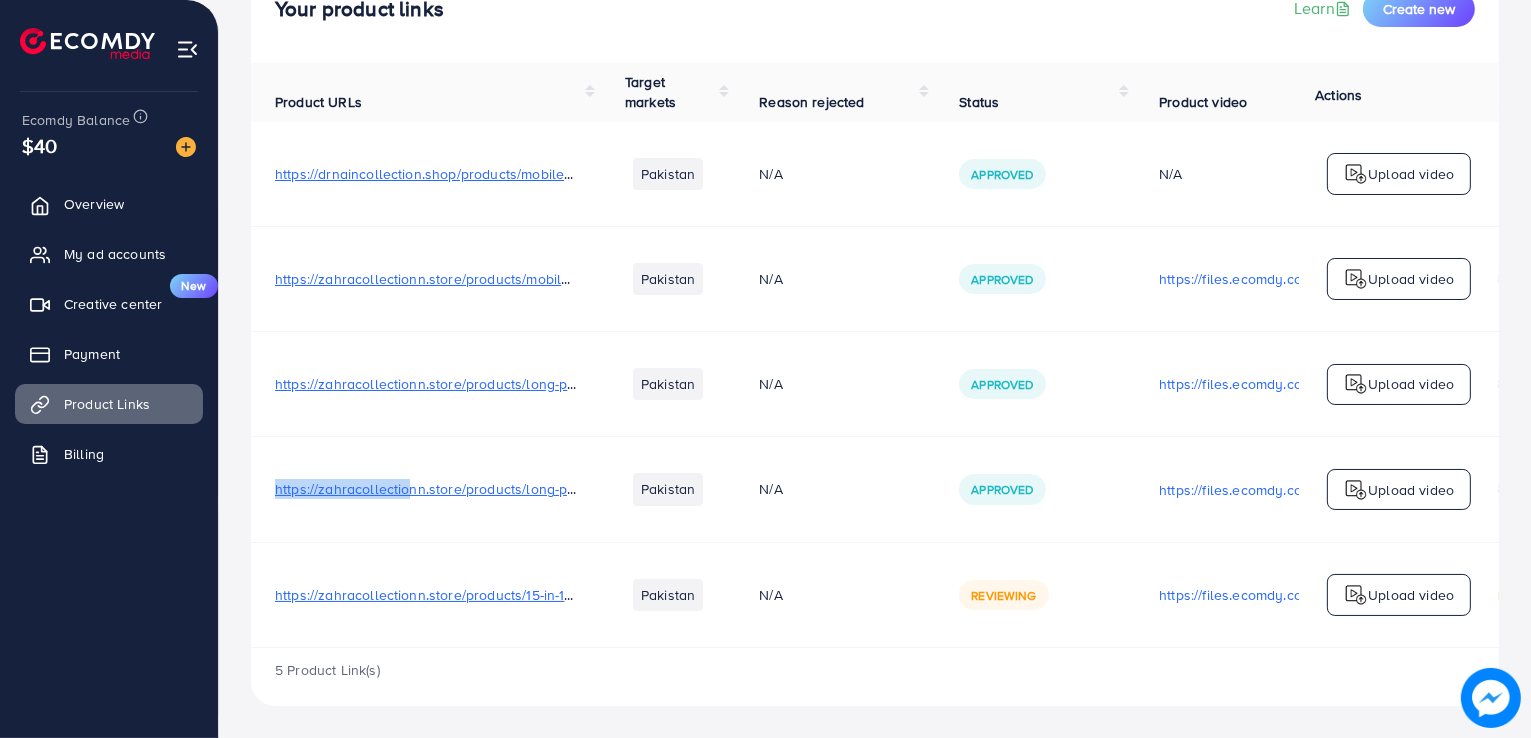 drag, startPoint x: 270, startPoint y: 475, endPoint x: 408, endPoint y: 490, distance: 138.81282 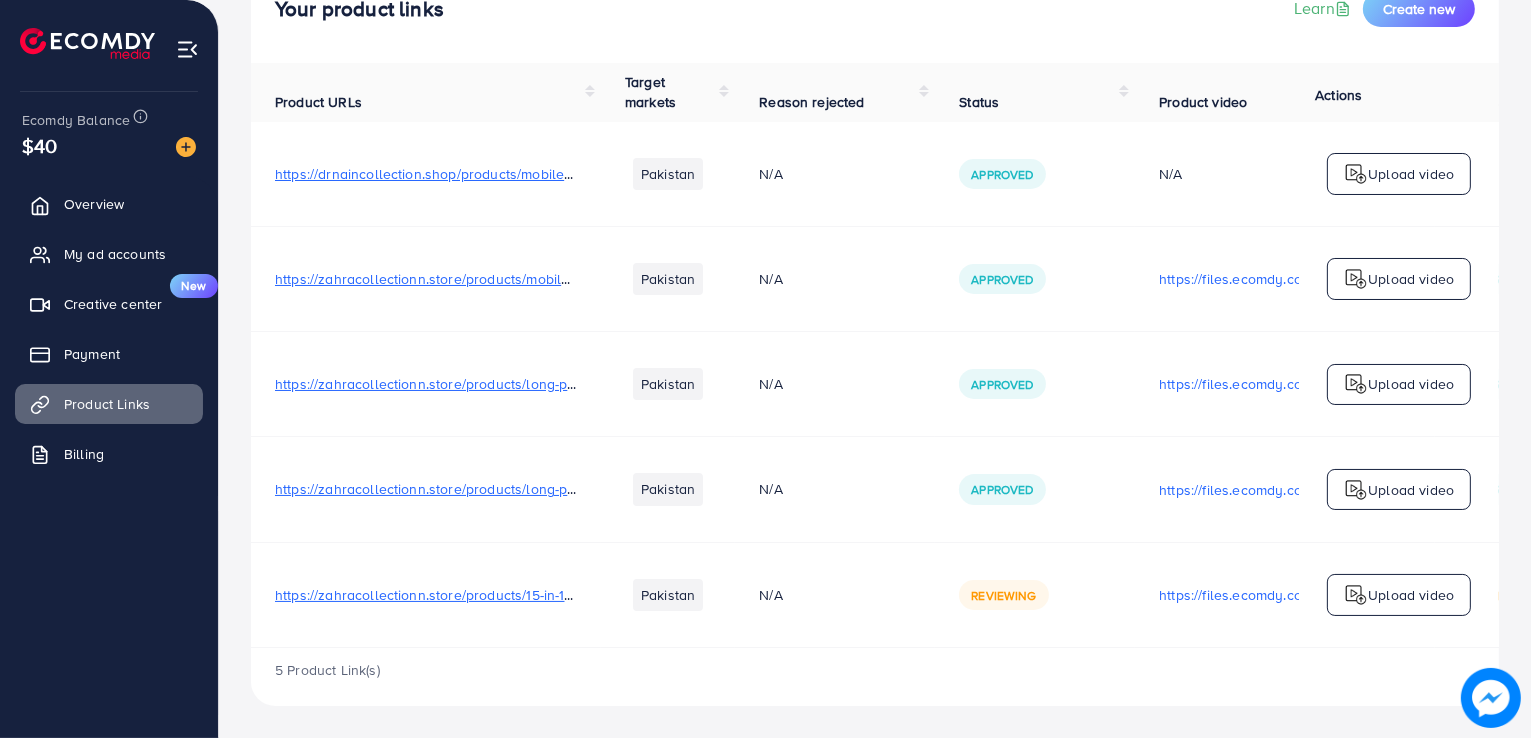 click on "https://zahracollectionn.store/products/long-premium-wallet-for-men-1?_" at bounding box center (504, 489) 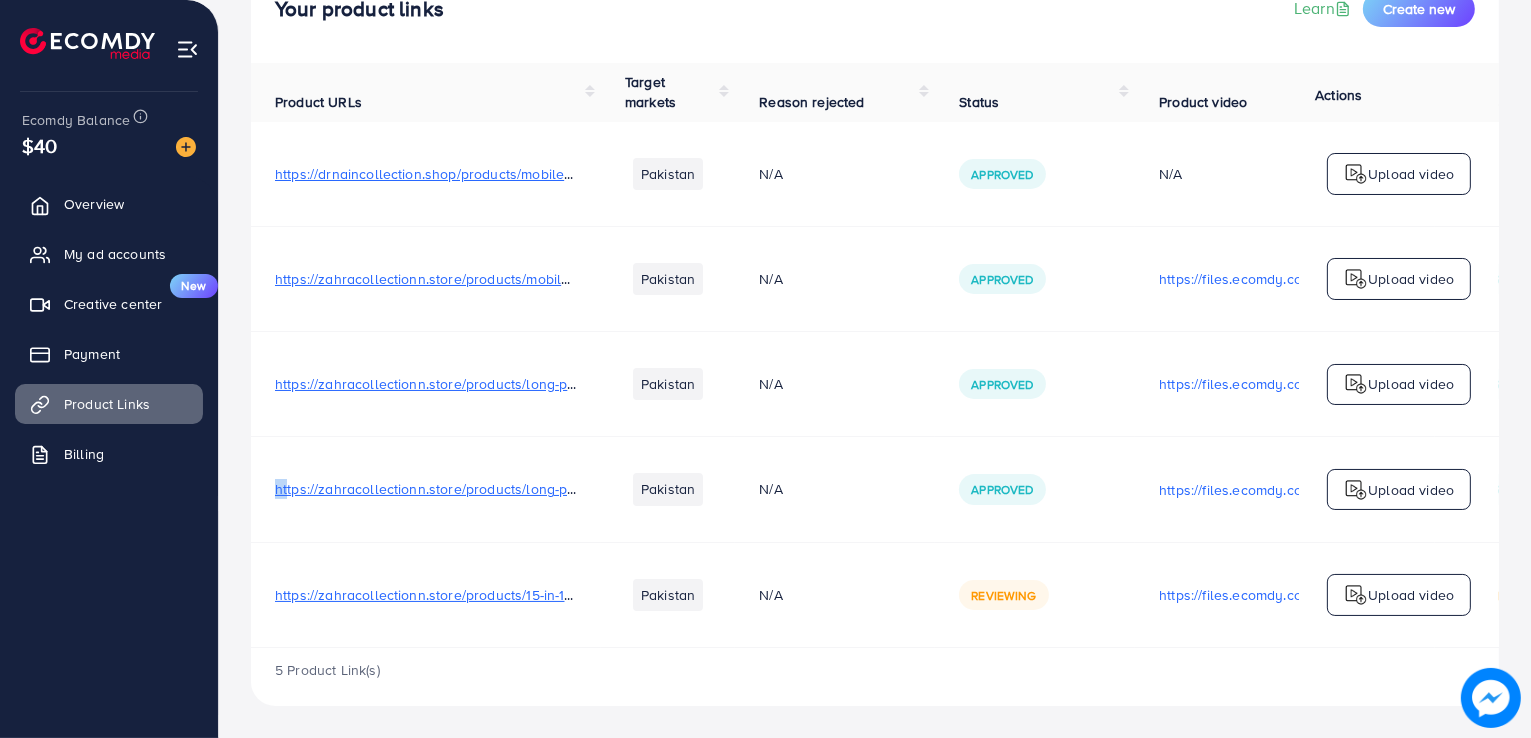 drag, startPoint x: 270, startPoint y: 481, endPoint x: 299, endPoint y: 481, distance: 29 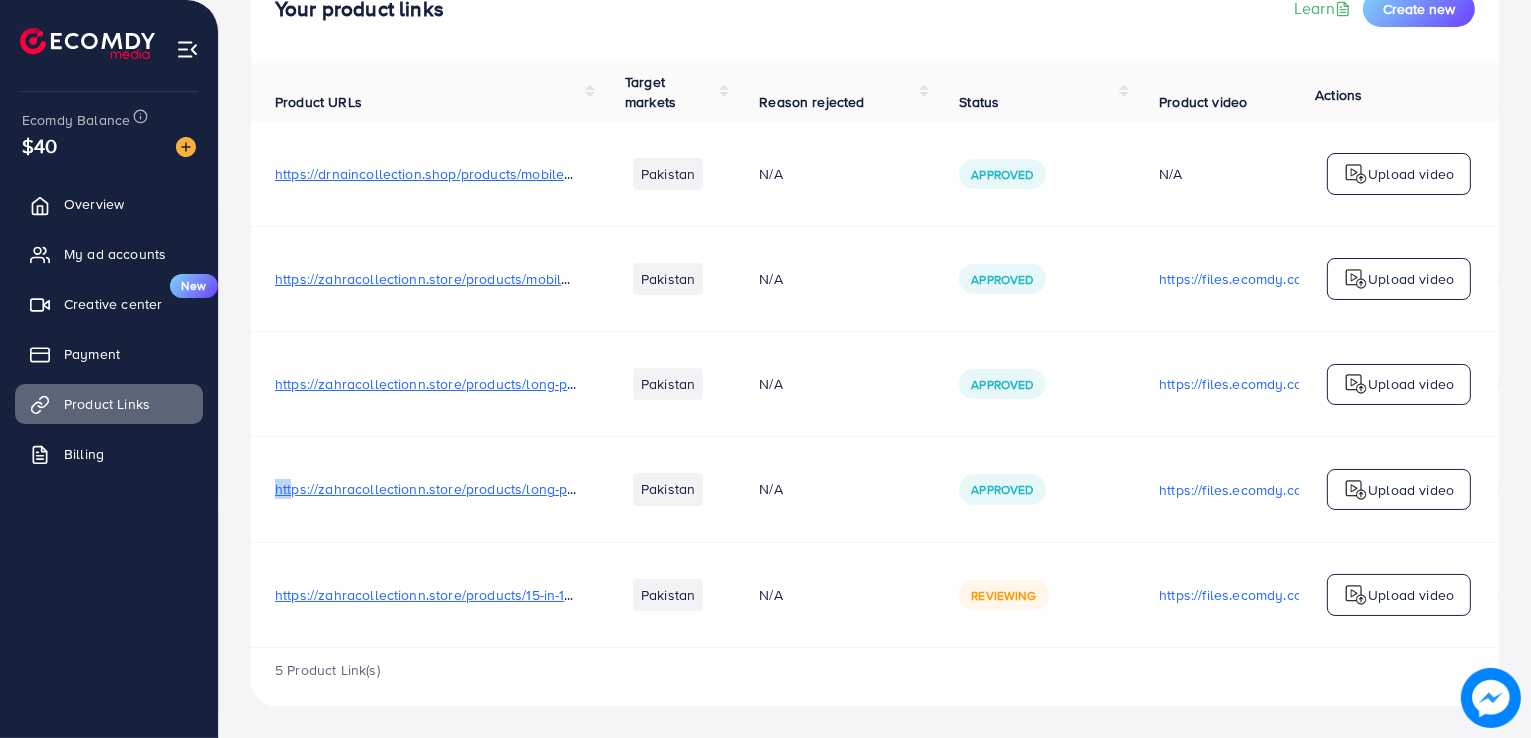 copy on "https://" 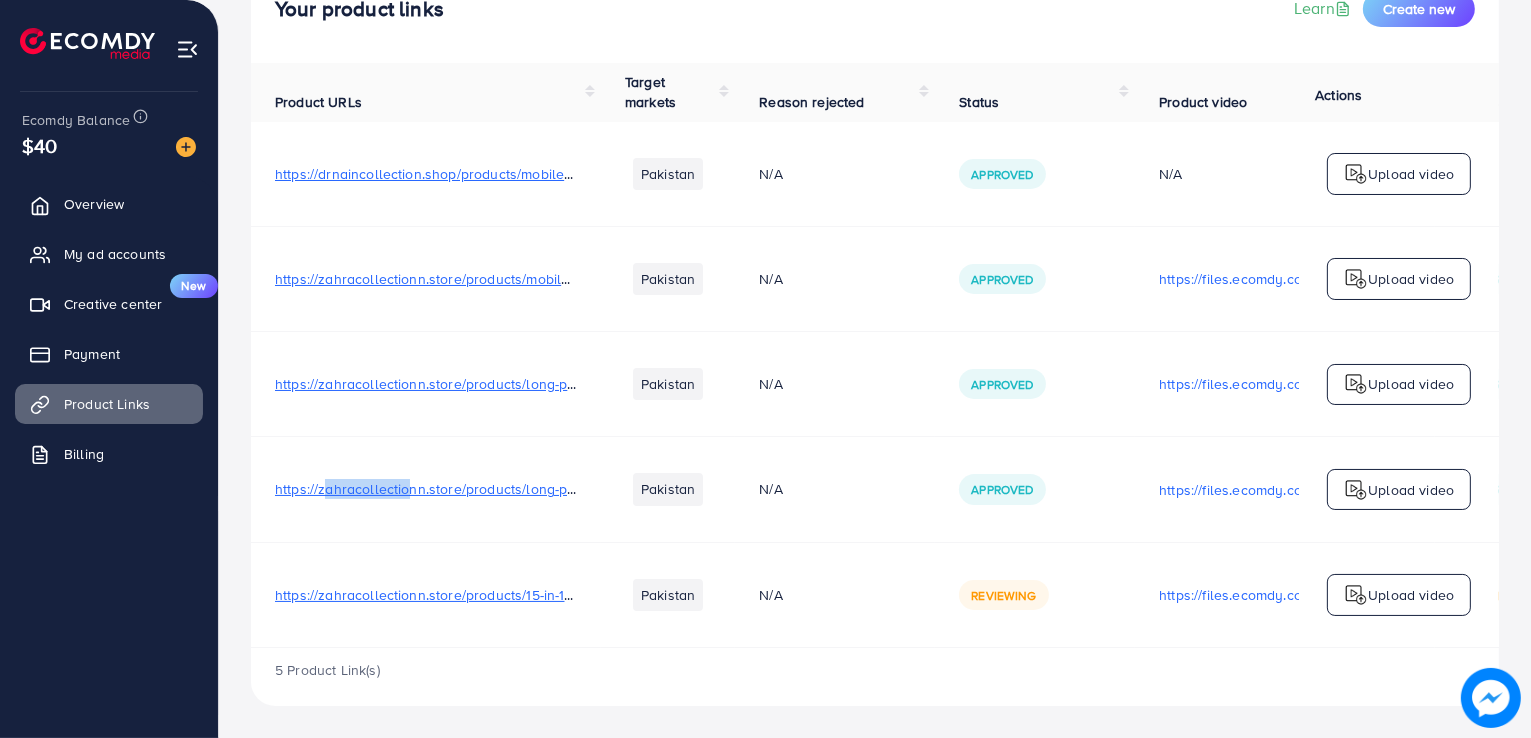 drag, startPoint x: 322, startPoint y: 491, endPoint x: 407, endPoint y: 486, distance: 85.146935 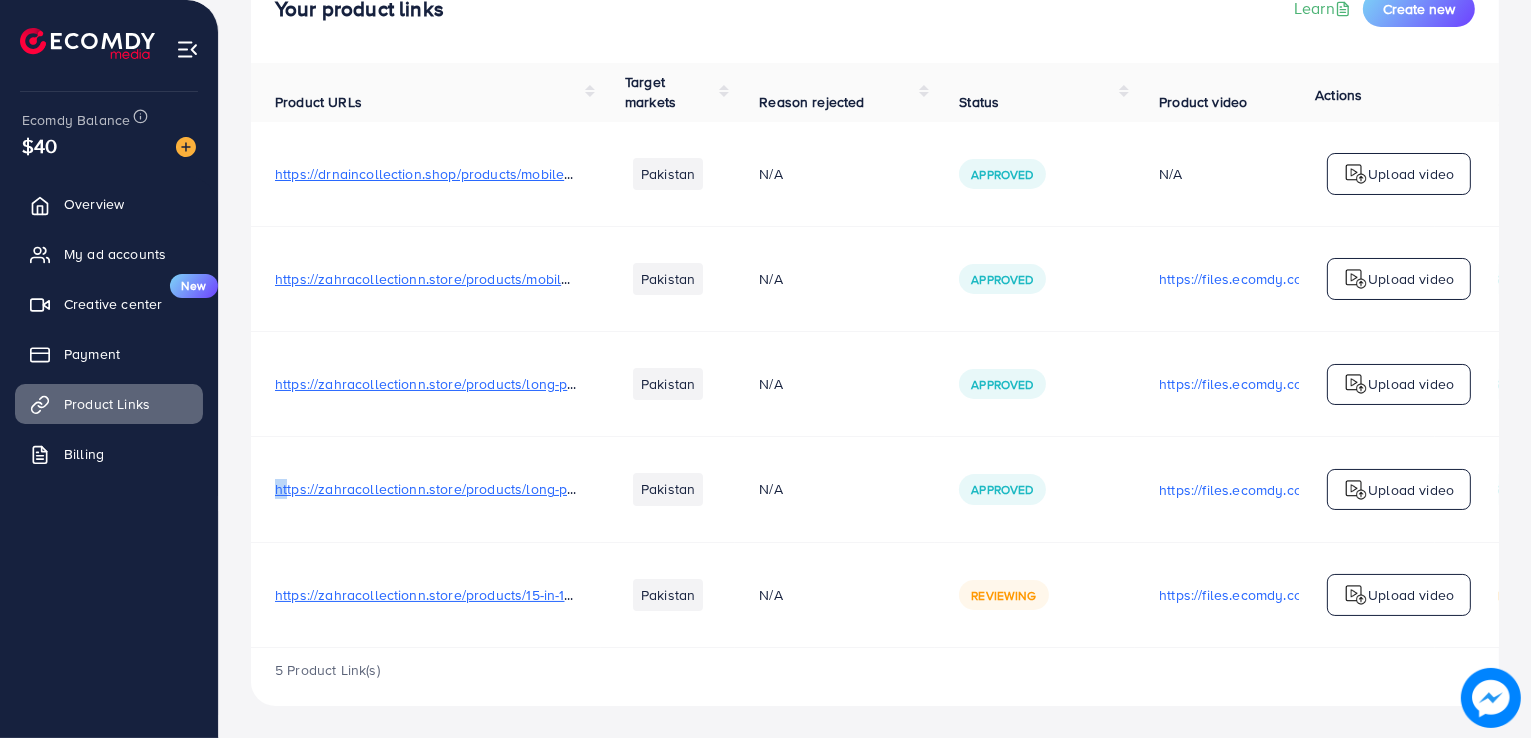 drag, startPoint x: 271, startPoint y: 489, endPoint x: 288, endPoint y: 488, distance: 17.029387 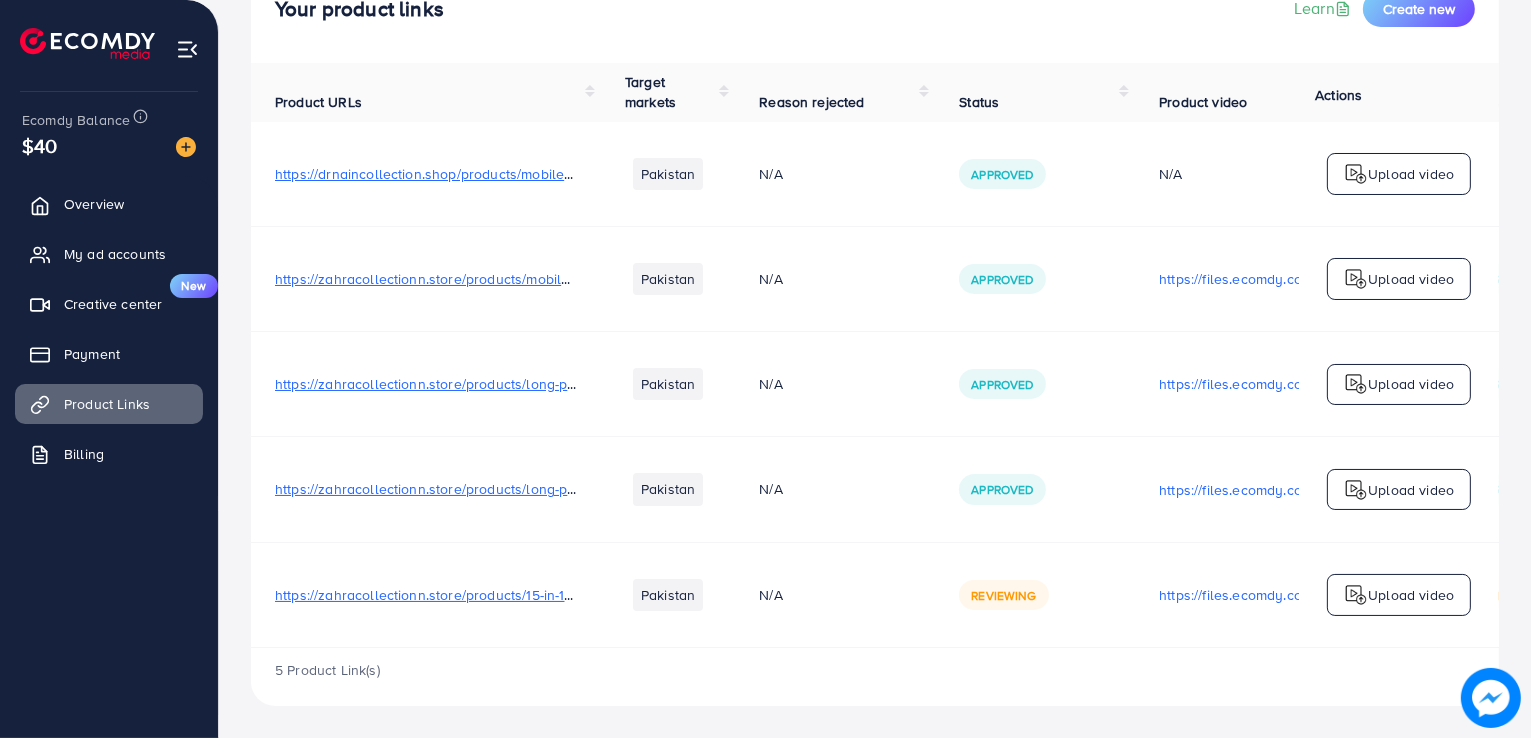 click on "https://zahracollectionn.store/products/long-premium-wallet-for-men-1?_" at bounding box center (426, 489) 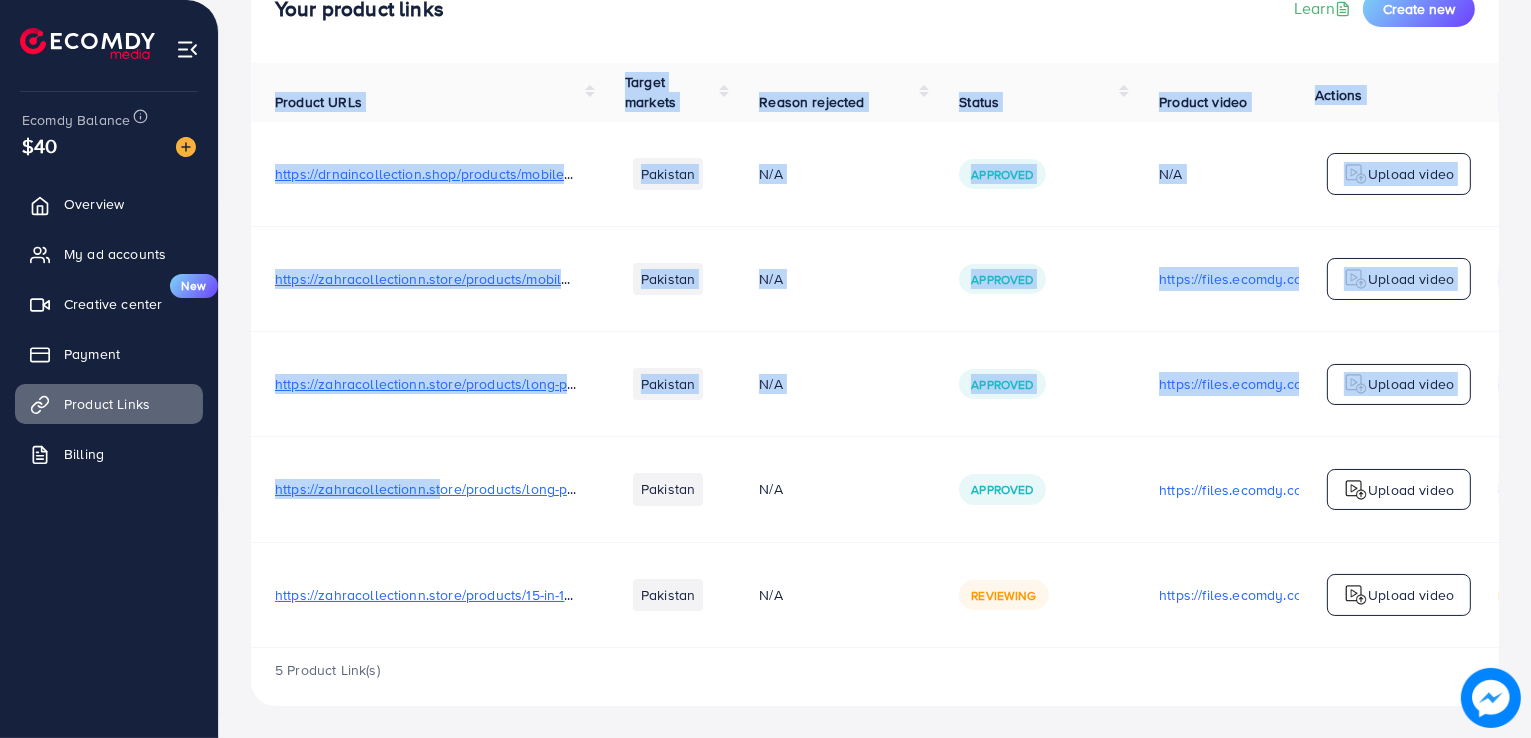 drag, startPoint x: 248, startPoint y: 489, endPoint x: 440, endPoint y: 484, distance: 192.0651 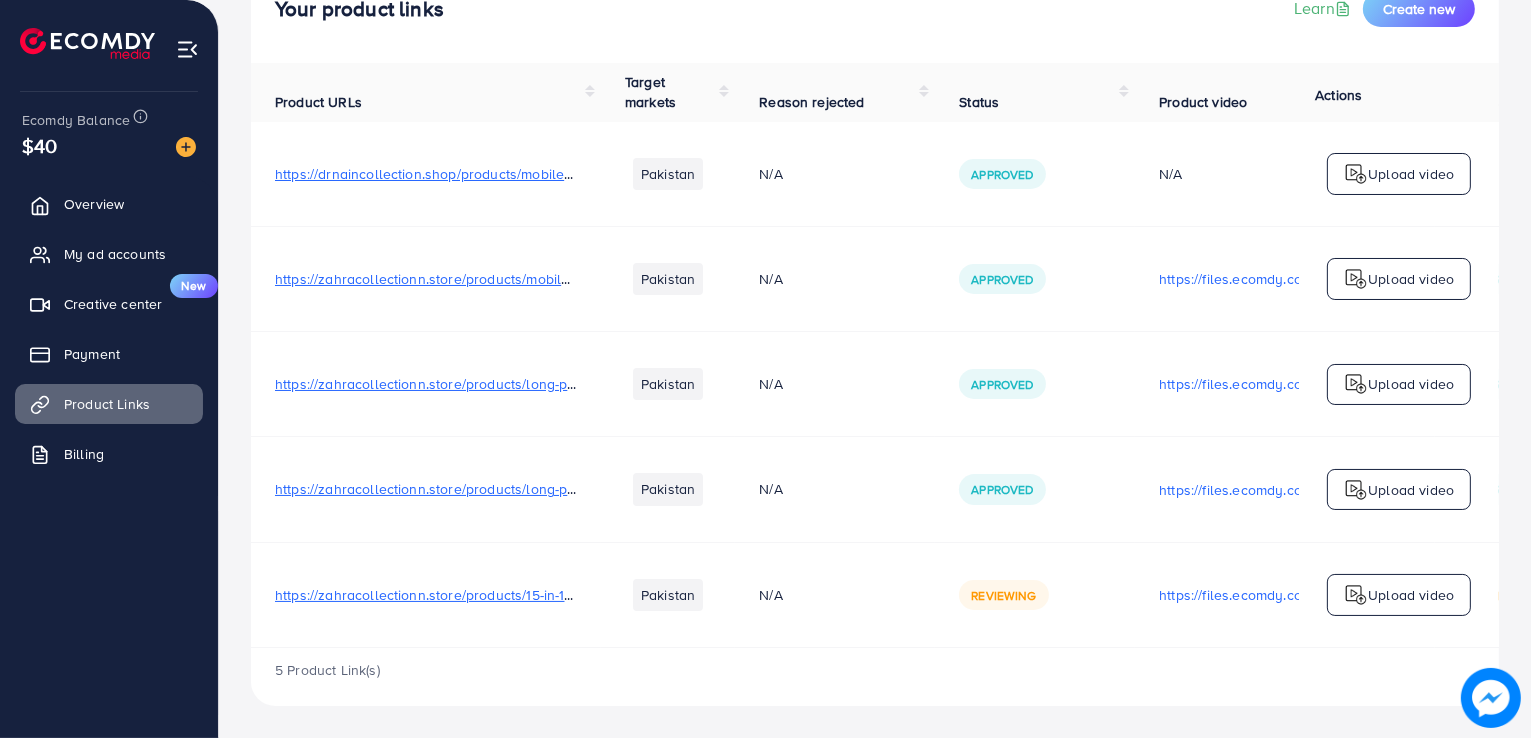 click on "https://zahracollectionn.store/products/long-premium-wallet-for-men-1?_" at bounding box center [426, 489] 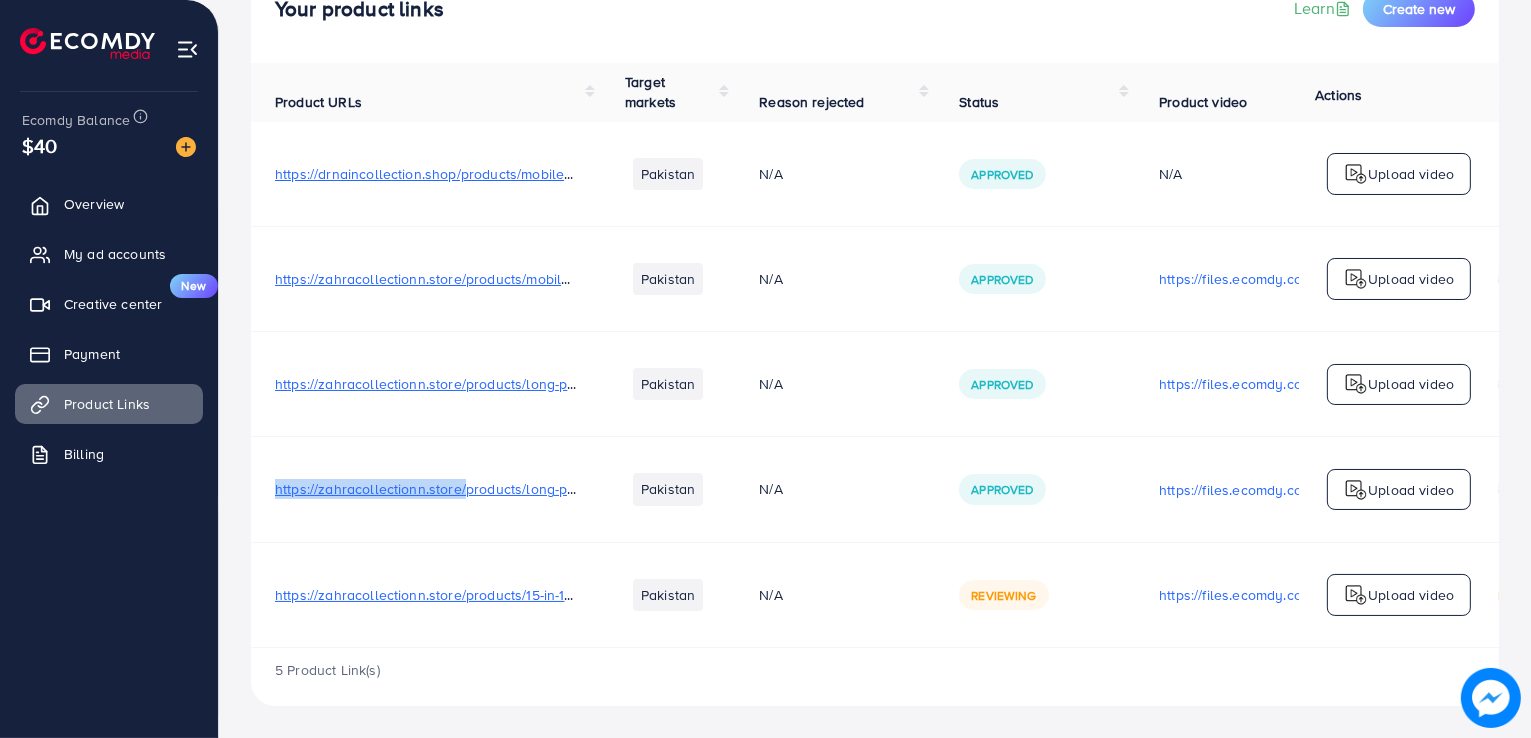drag, startPoint x: 270, startPoint y: 491, endPoint x: 465, endPoint y: 479, distance: 195.36888 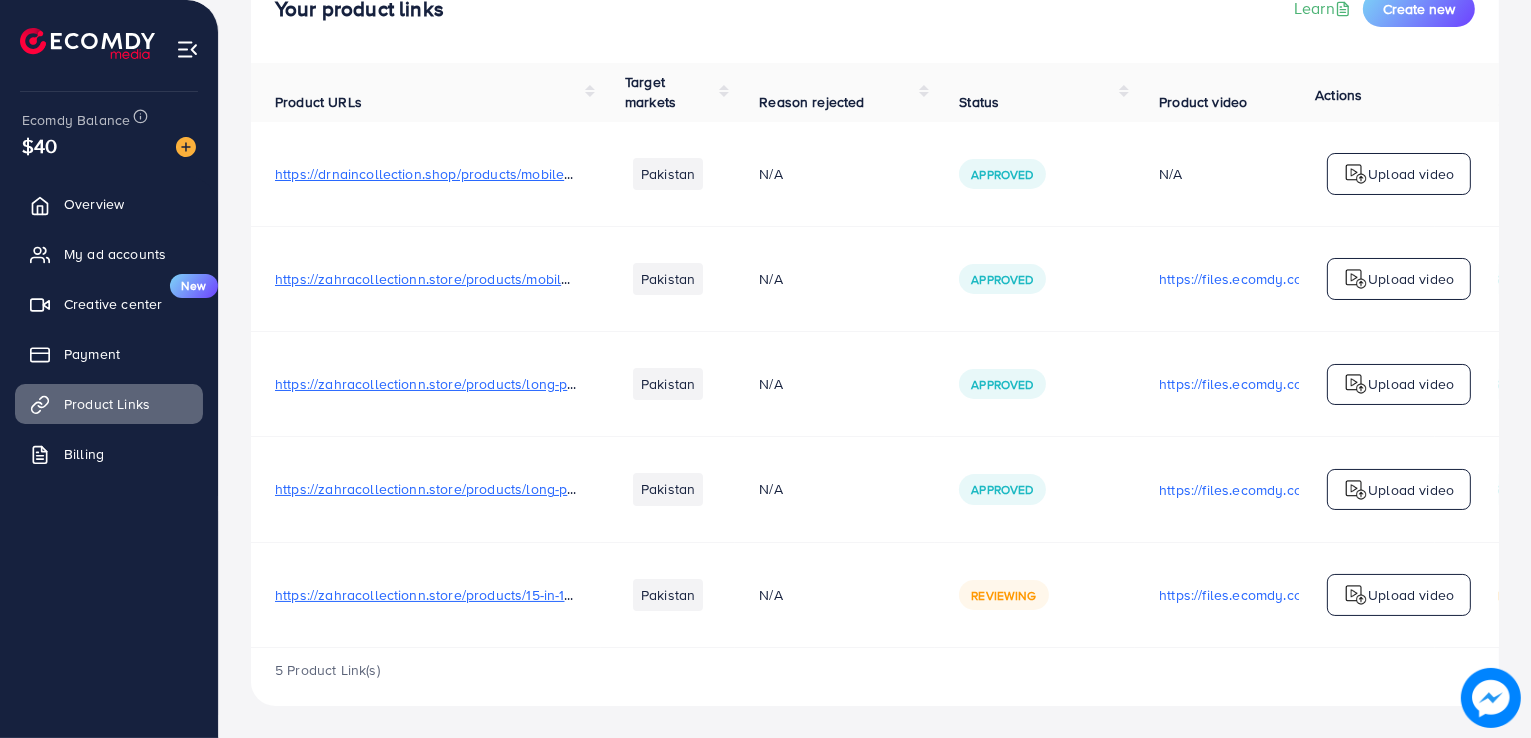 click on "https://zahracollectionn.store/products/long-premium-wallet-for-men-1?_" at bounding box center (504, 489) 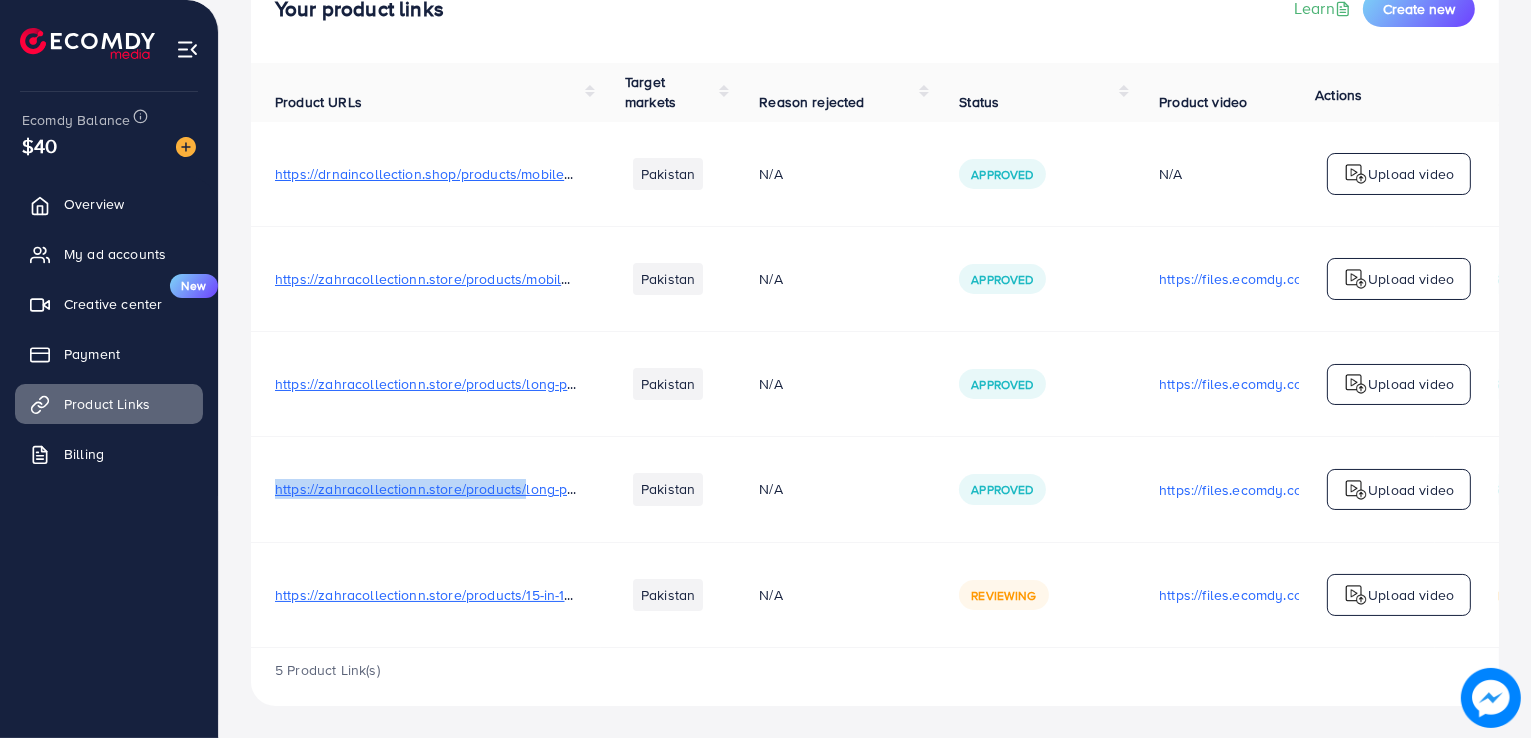 drag, startPoint x: 274, startPoint y: 475, endPoint x: 522, endPoint y: 496, distance: 248.88753 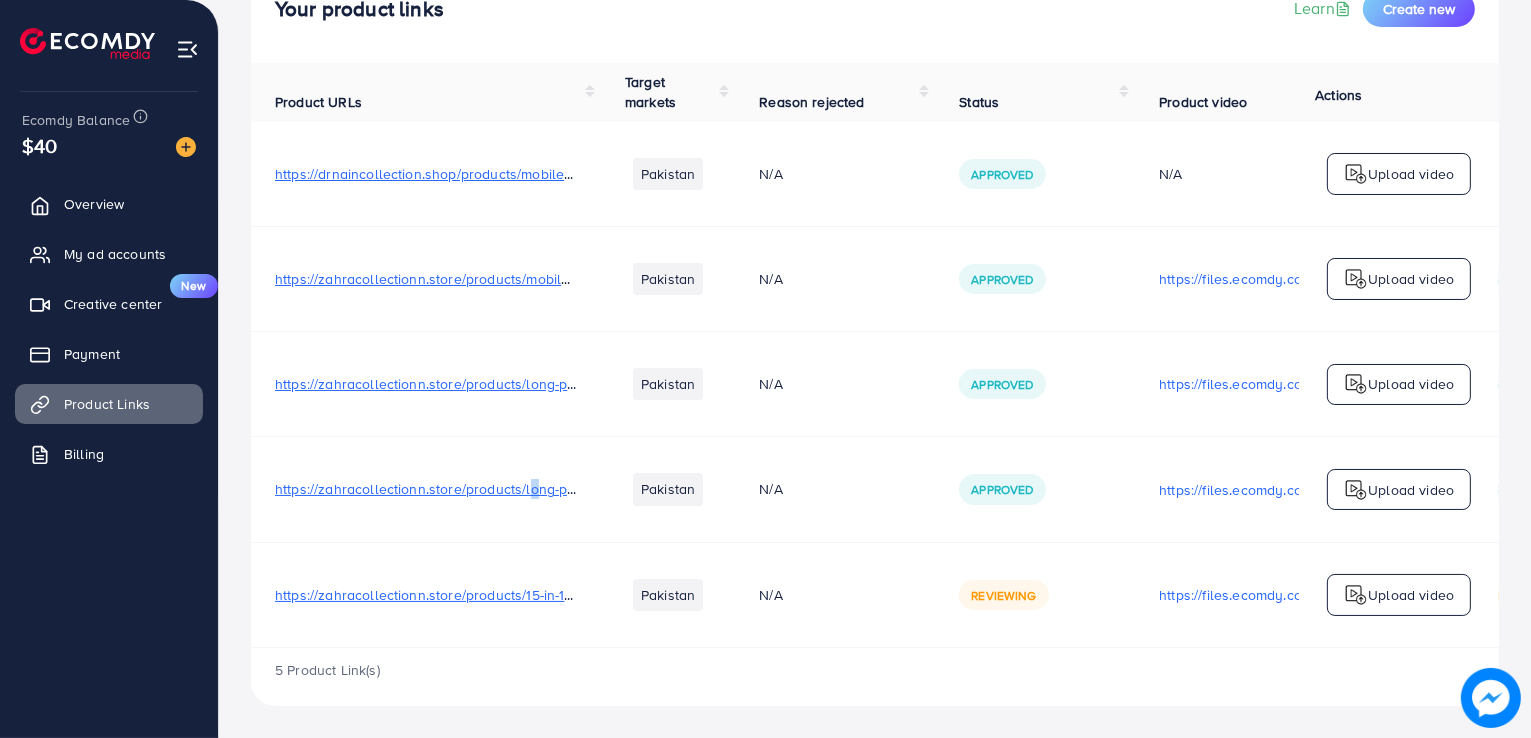click on "https://zahracollectionn.store/products/long-premium-wallet-for-men-1?_" at bounding box center [504, 489] 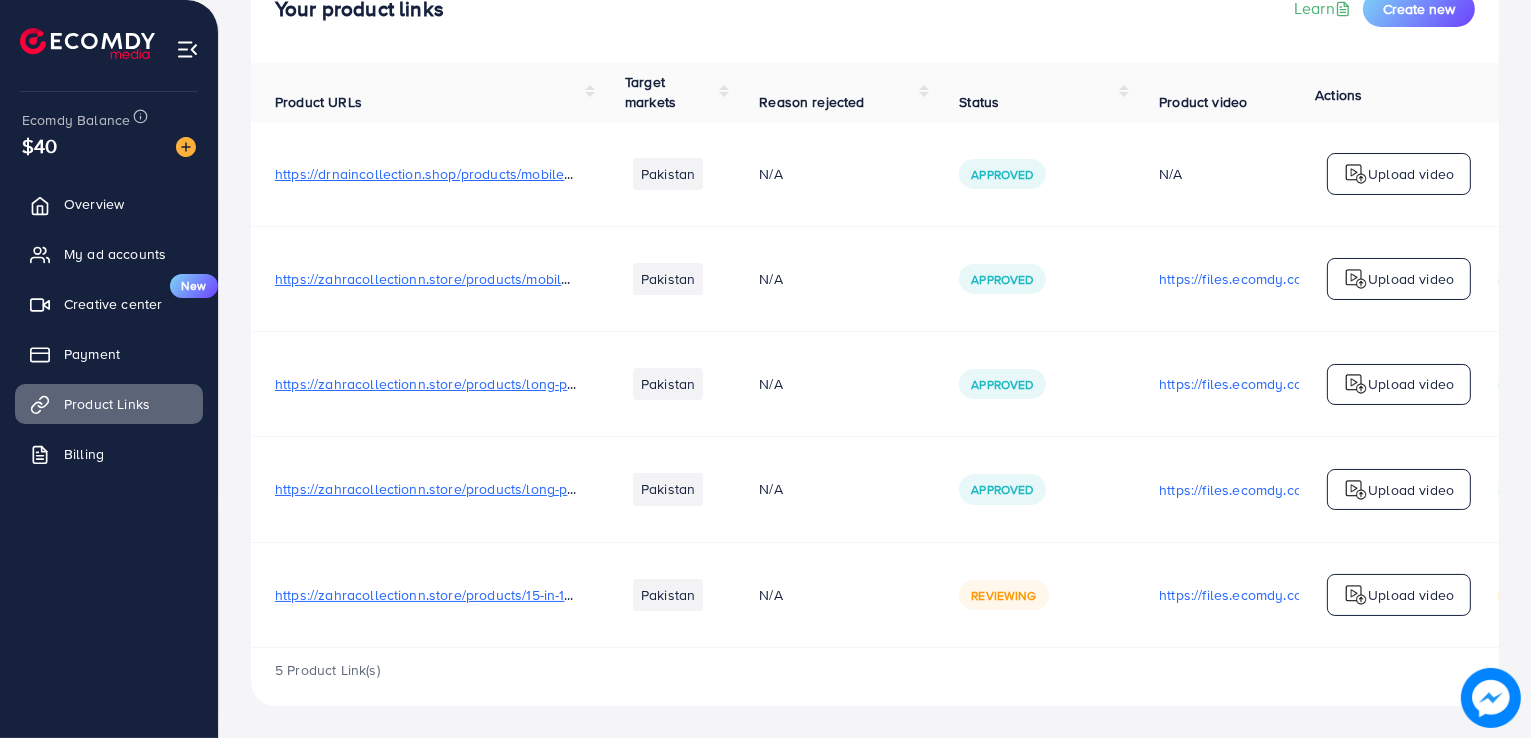 click on "https://zahracollectionn.store/products/long-premium-wallet-for-men-1?_" at bounding box center (426, 489) 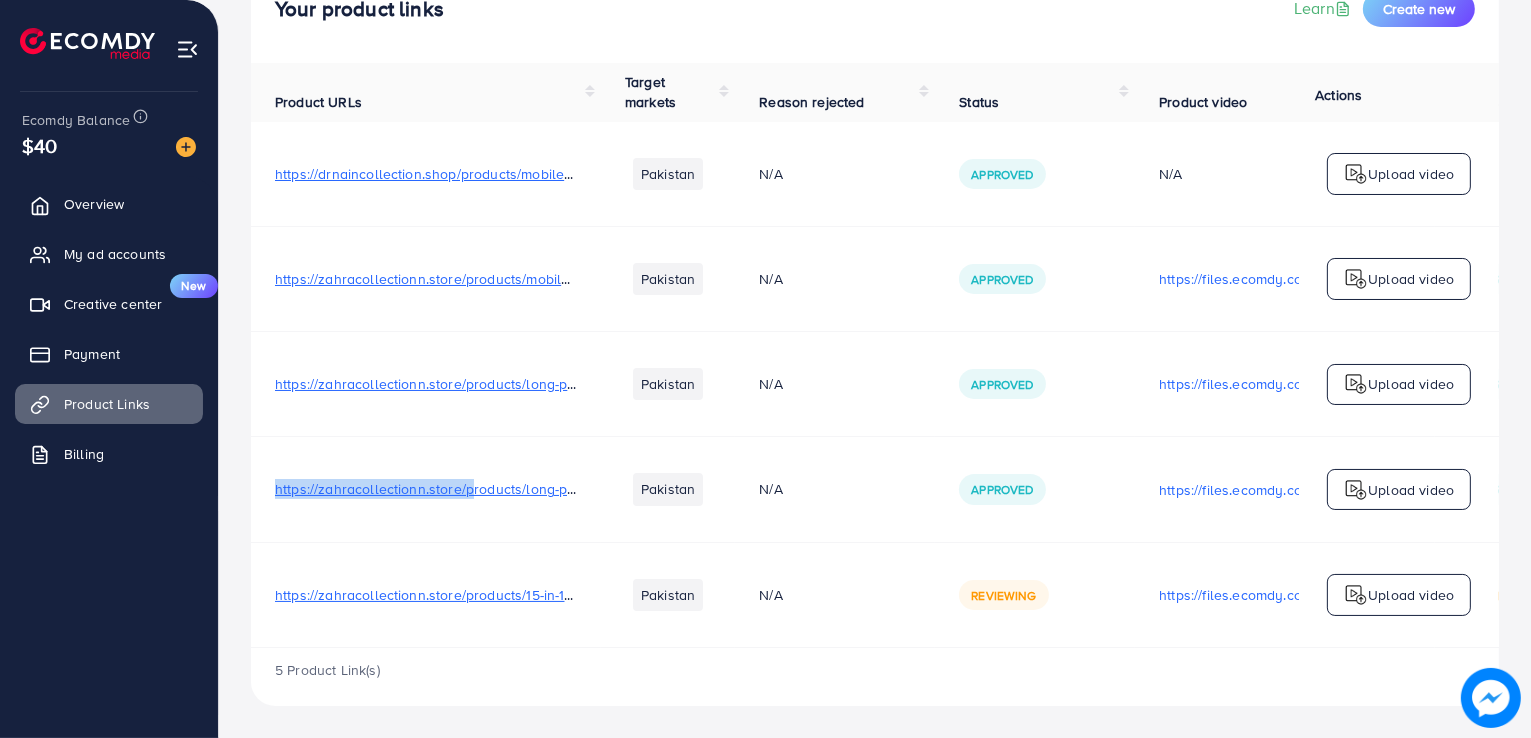 drag, startPoint x: 275, startPoint y: 485, endPoint x: 468, endPoint y: 486, distance: 193.0026 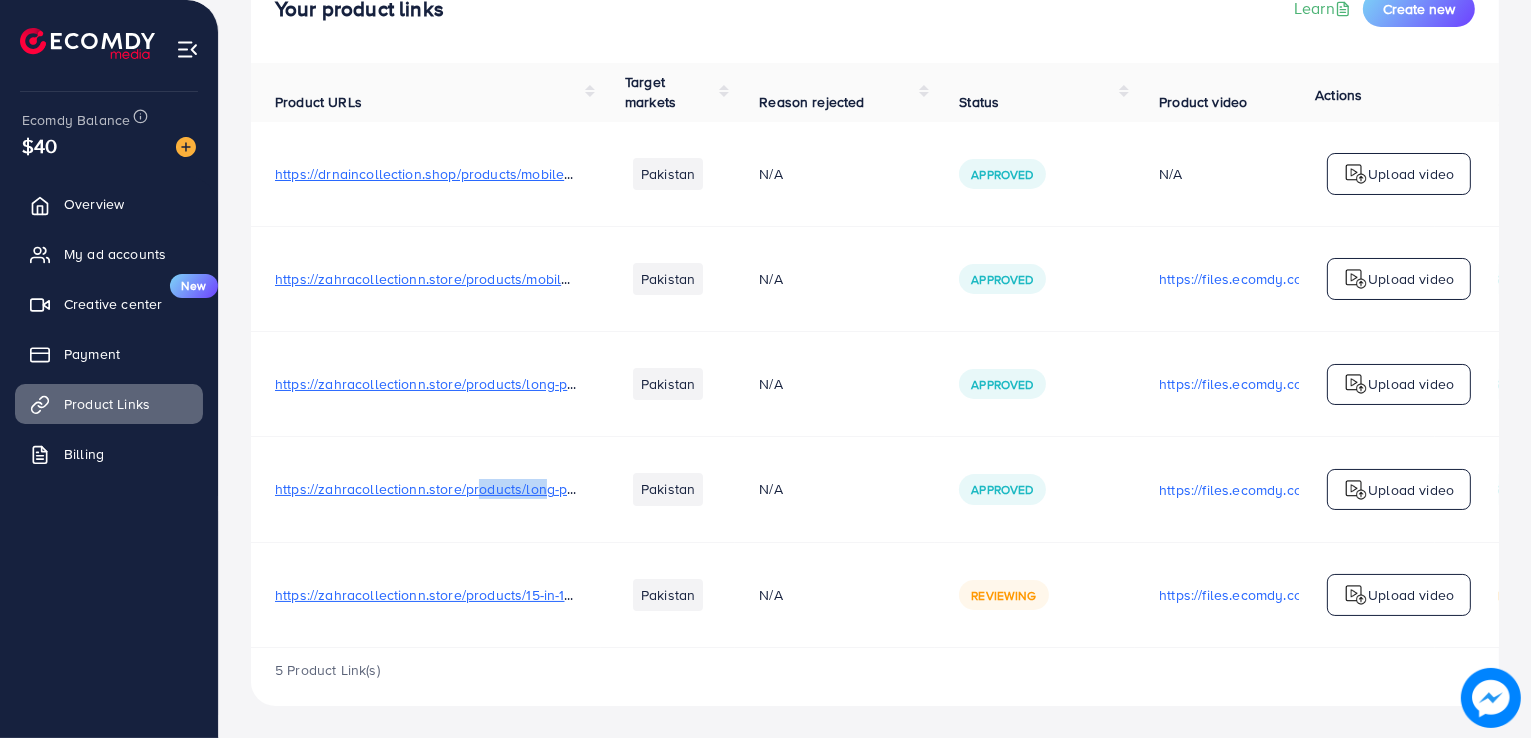 drag, startPoint x: 475, startPoint y: 483, endPoint x: 550, endPoint y: 489, distance: 75.23962 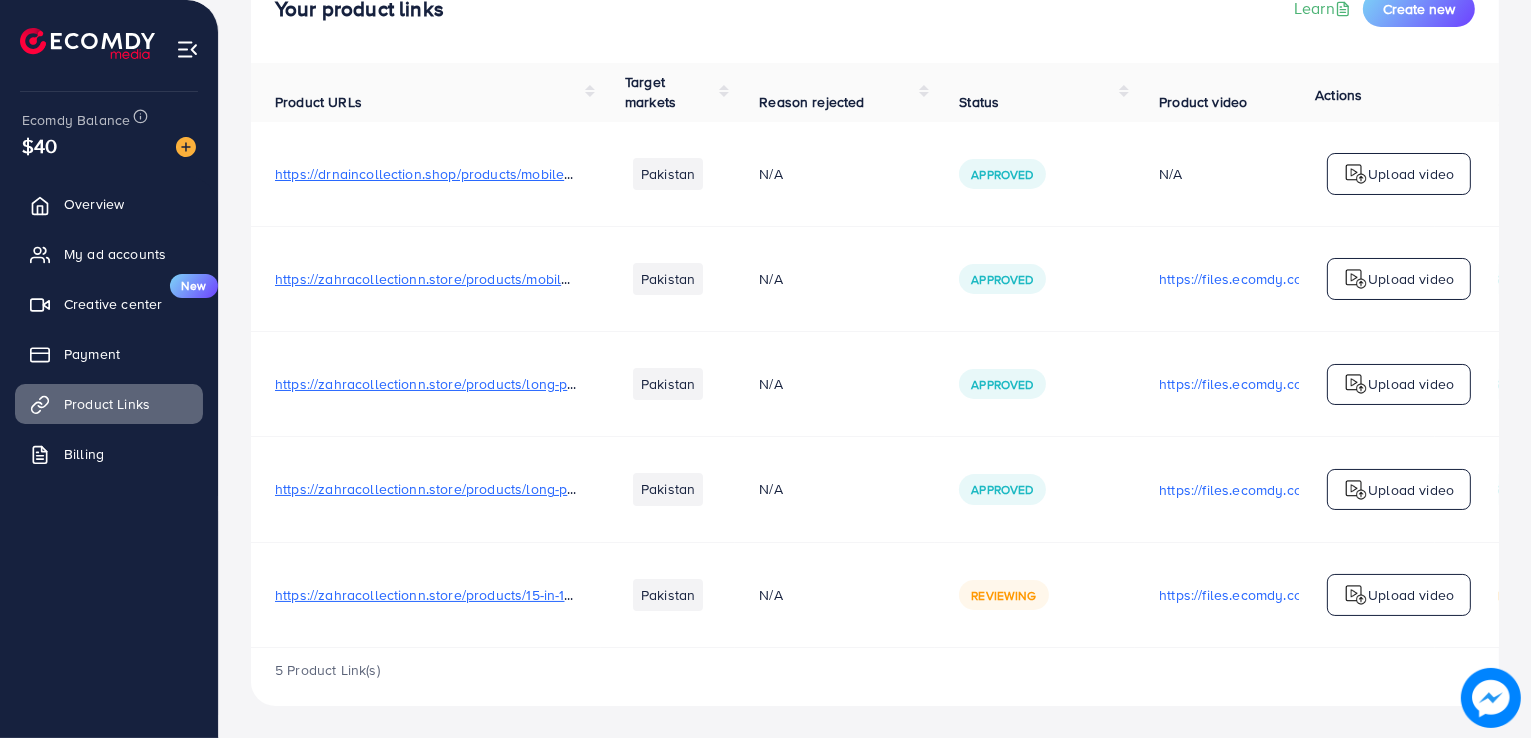 click on "https://zahracollectionn.store/products/long-premium-wallet-for-men-1?_" at bounding box center [426, 489] 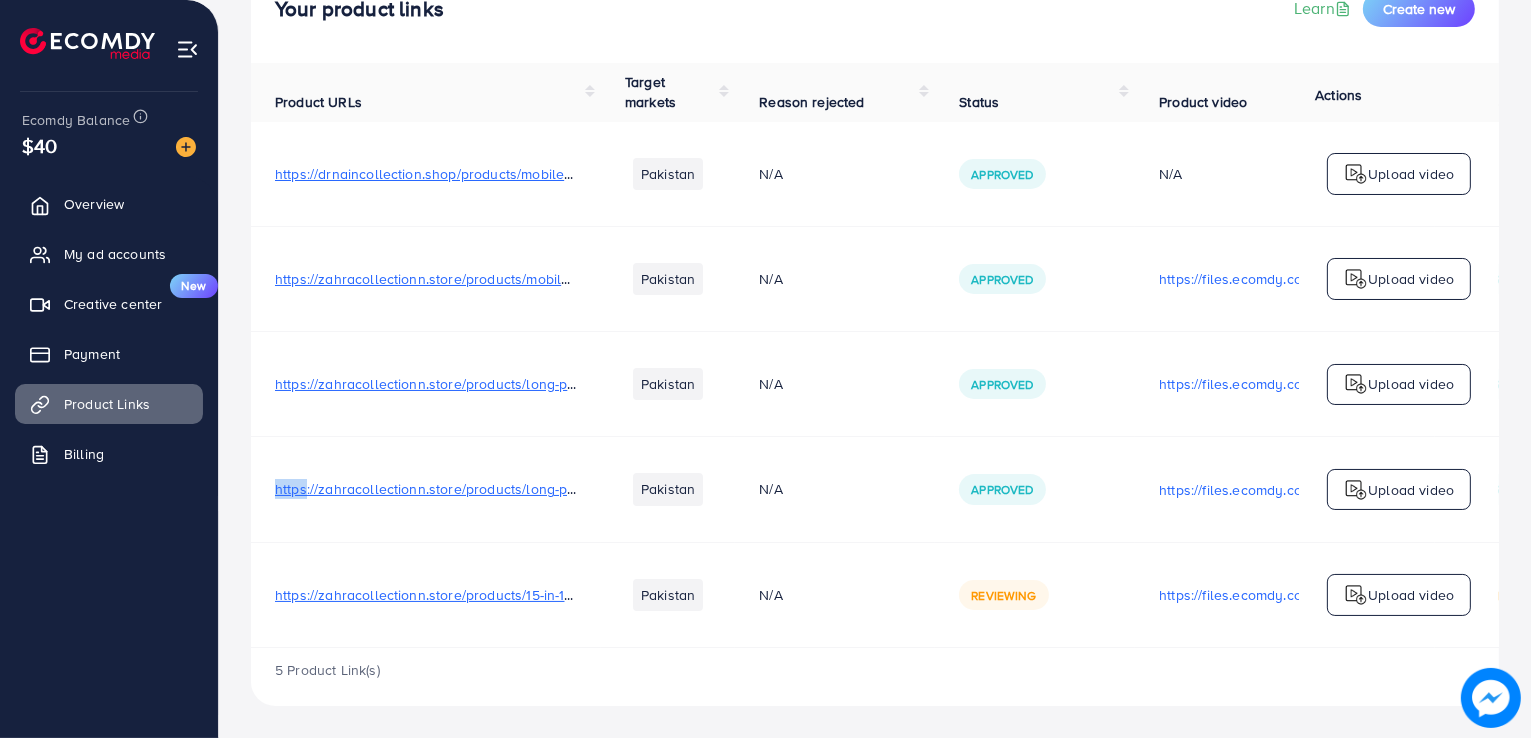 click on "https://zahracollectionn.store/products/long-premium-wallet-for-men-1?_" at bounding box center (426, 489) 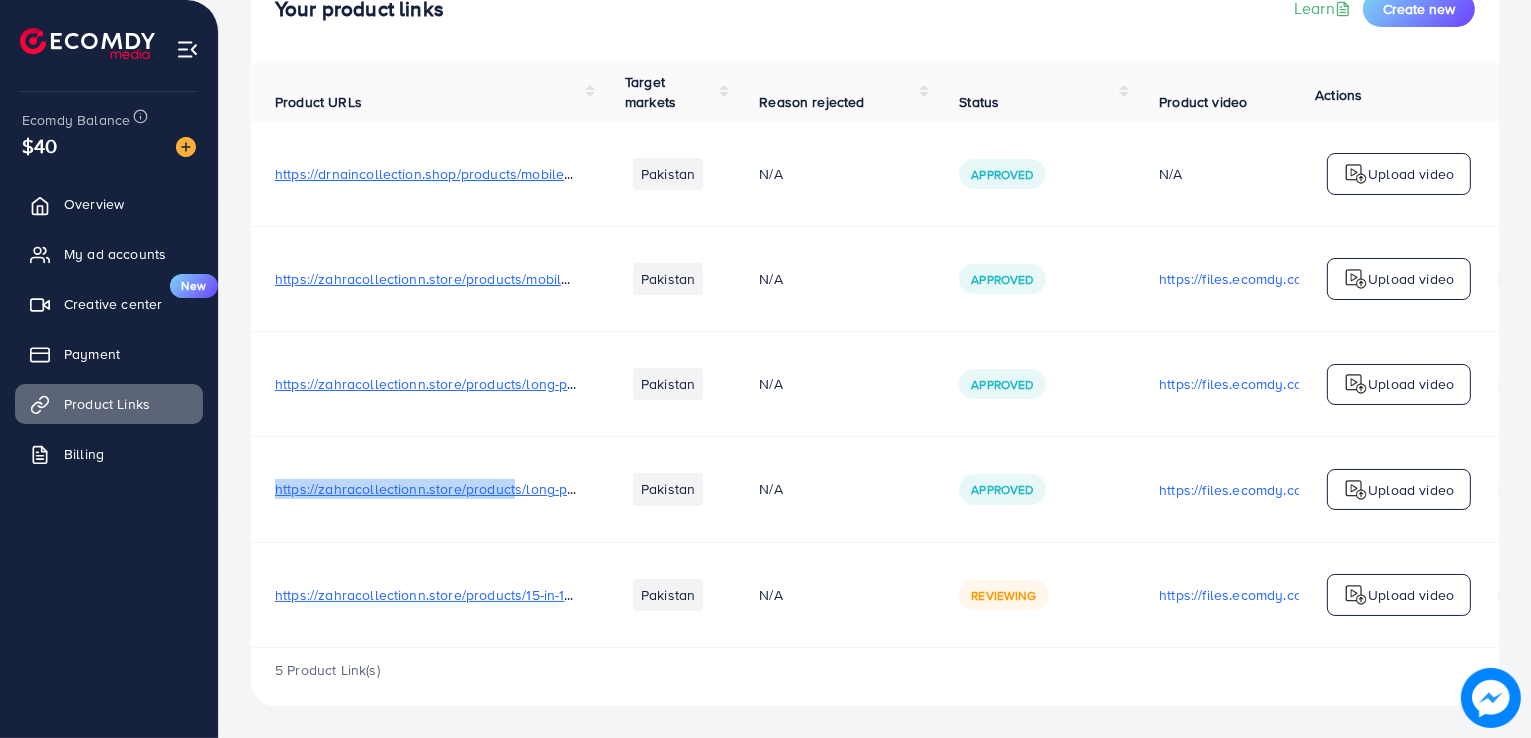 drag, startPoint x: 276, startPoint y: 481, endPoint x: 518, endPoint y: 509, distance: 243.61446 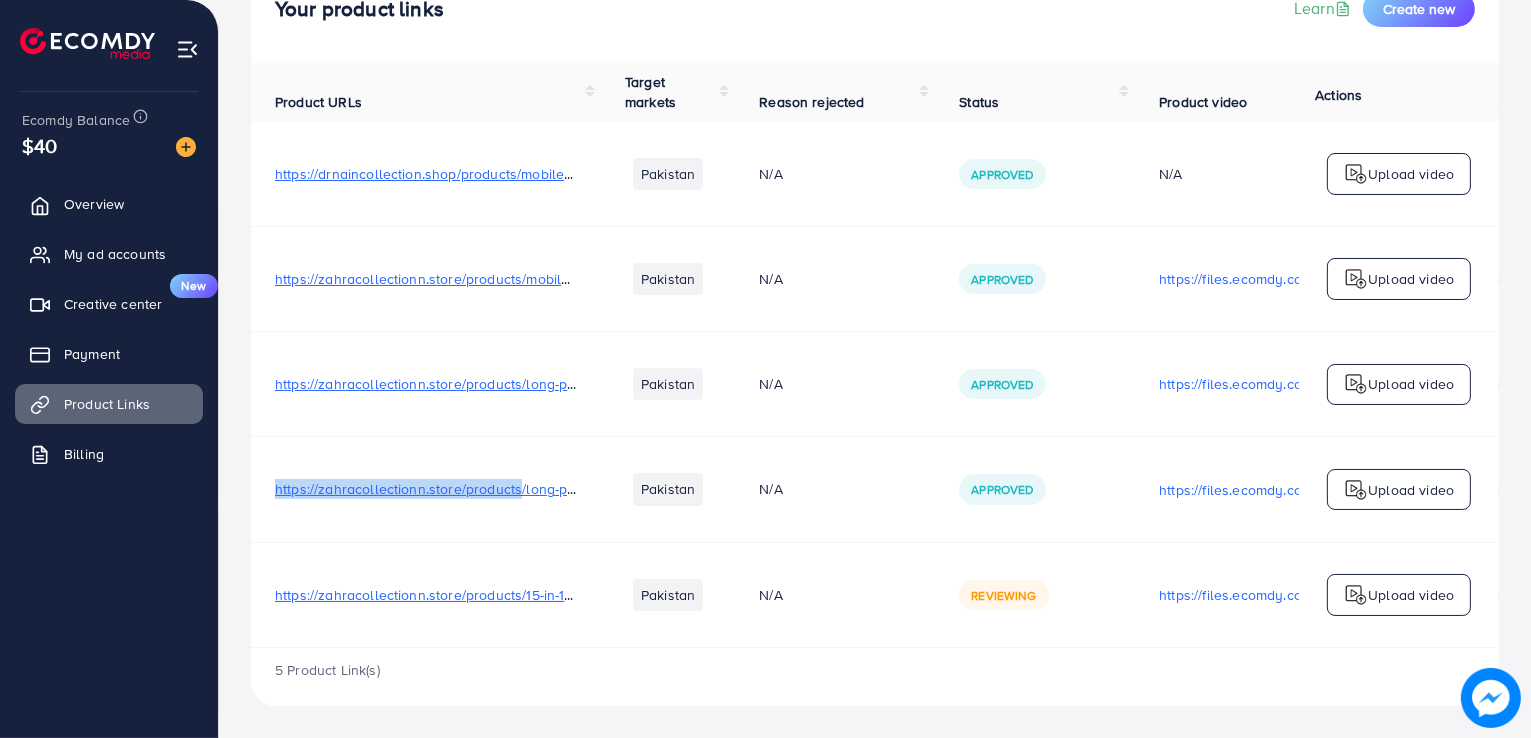 copy on "https://[DOMAIN]/products" 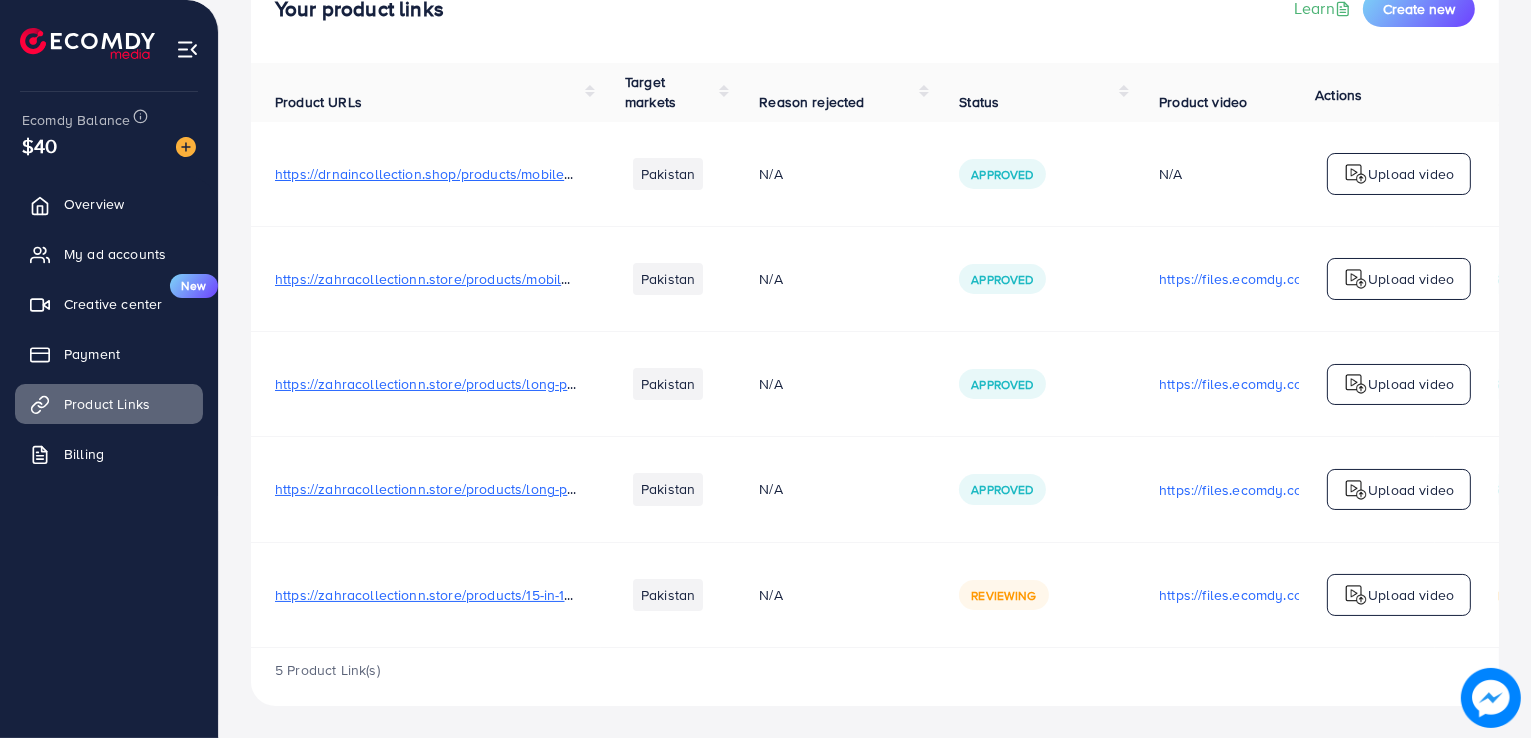 click on "https://zahracollectionn.store/products/long-premium-wallet-for-men-1?_" at bounding box center (504, 489) 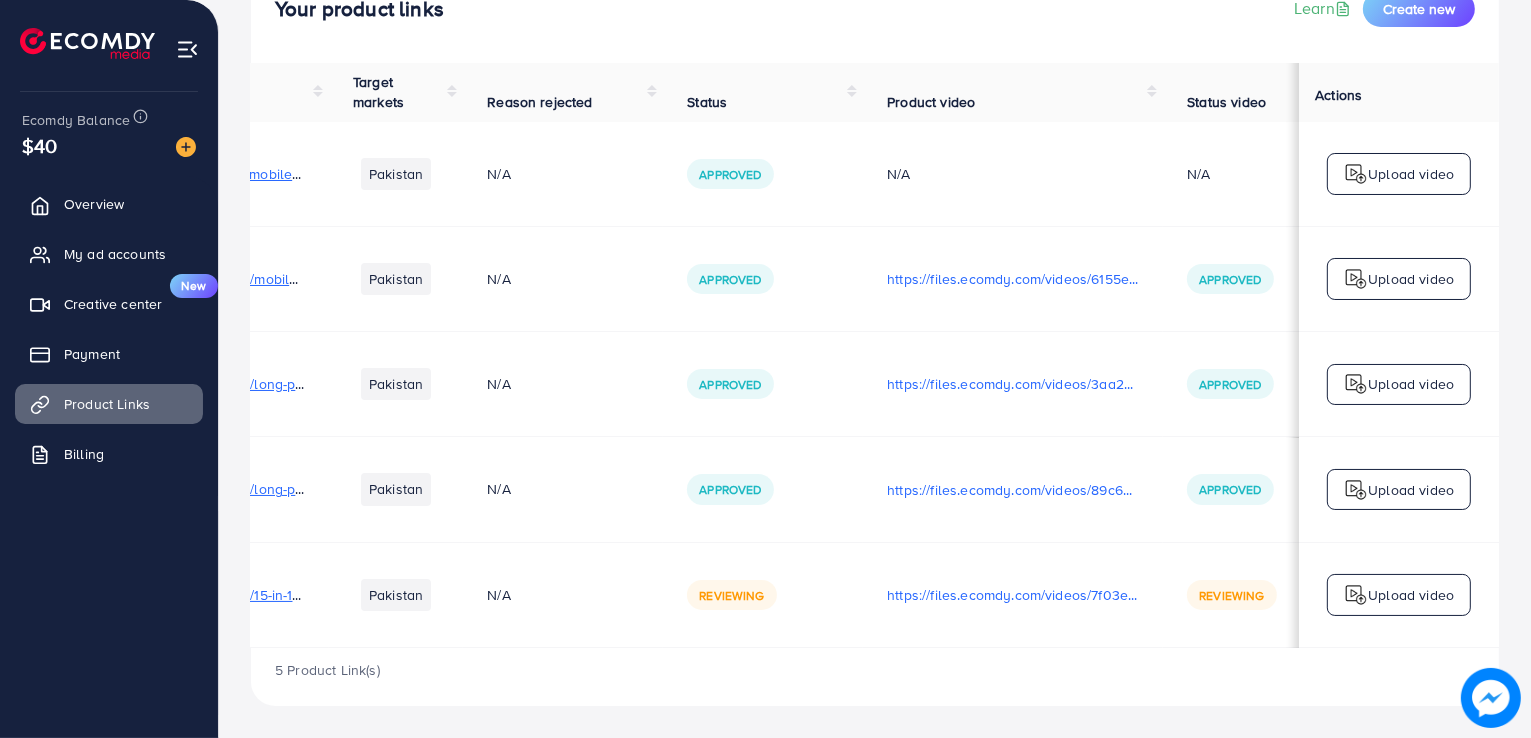 scroll, scrollTop: 0, scrollLeft: 336, axis: horizontal 